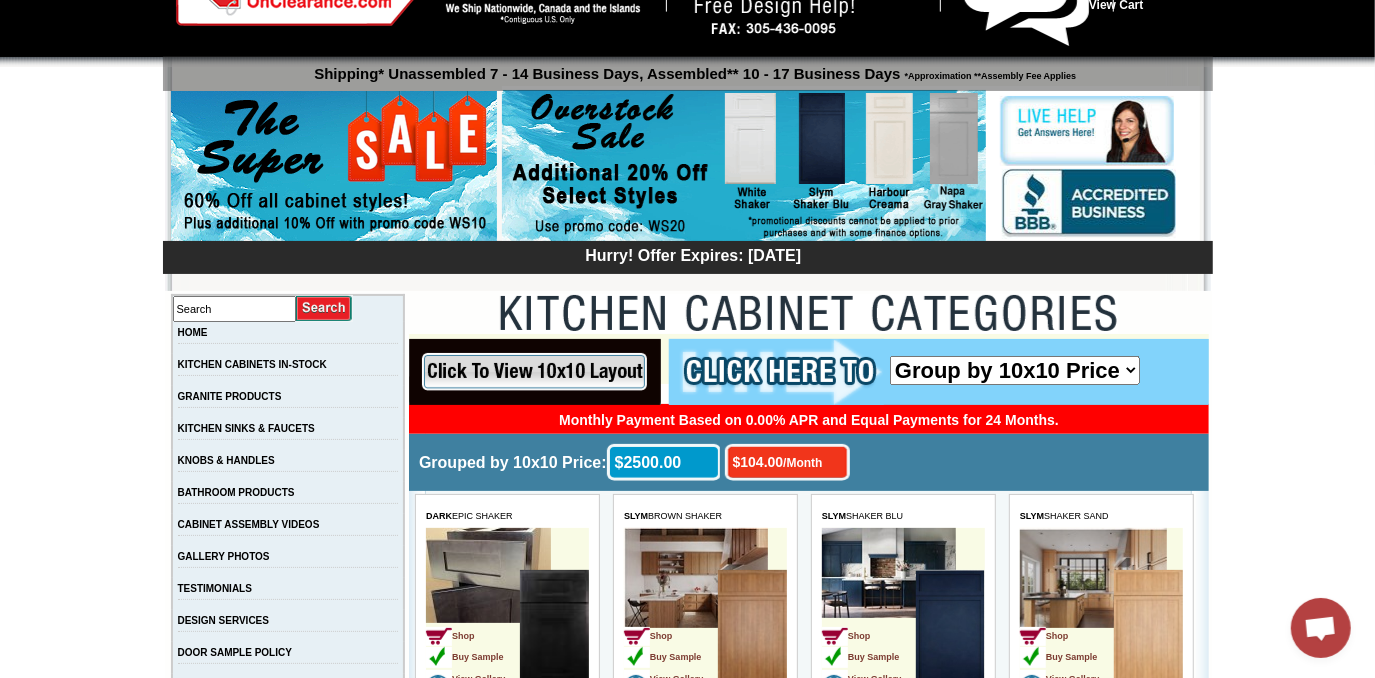 scroll, scrollTop: 0, scrollLeft: 0, axis: both 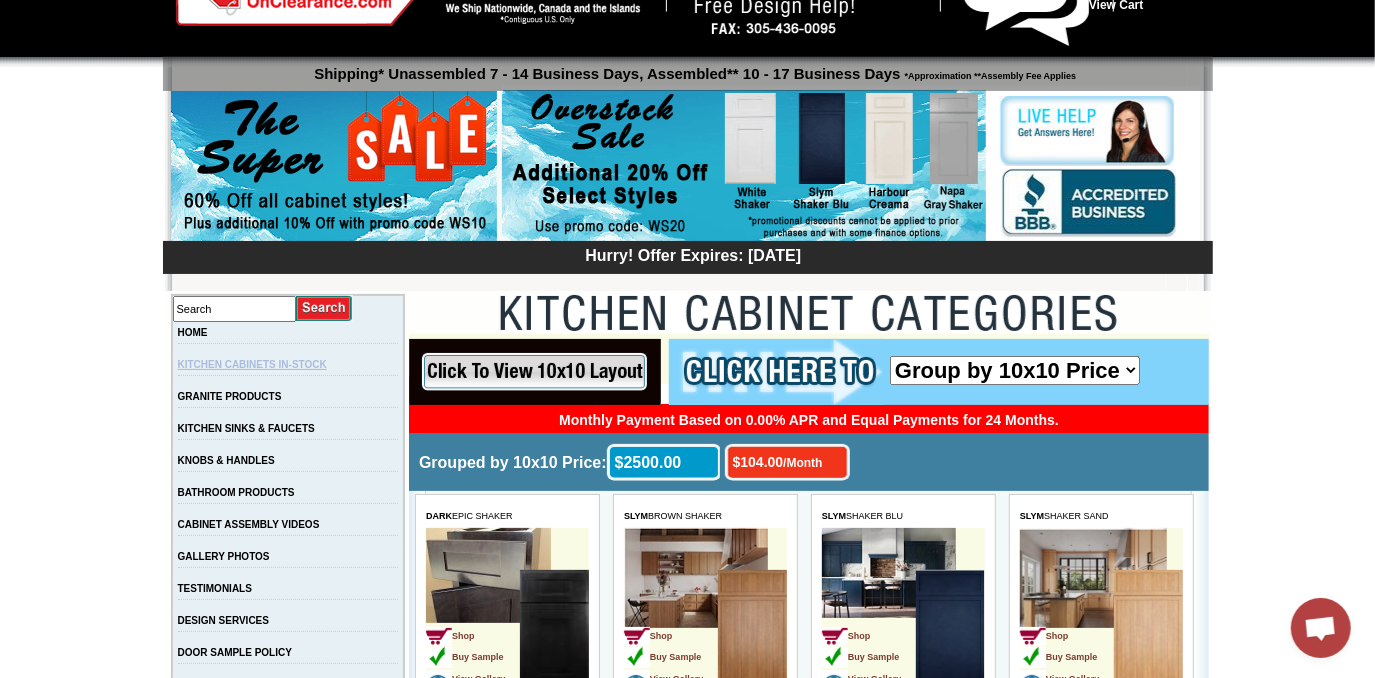 click on "KITCHEN CABINETS IN-STOCK" at bounding box center [252, 364] 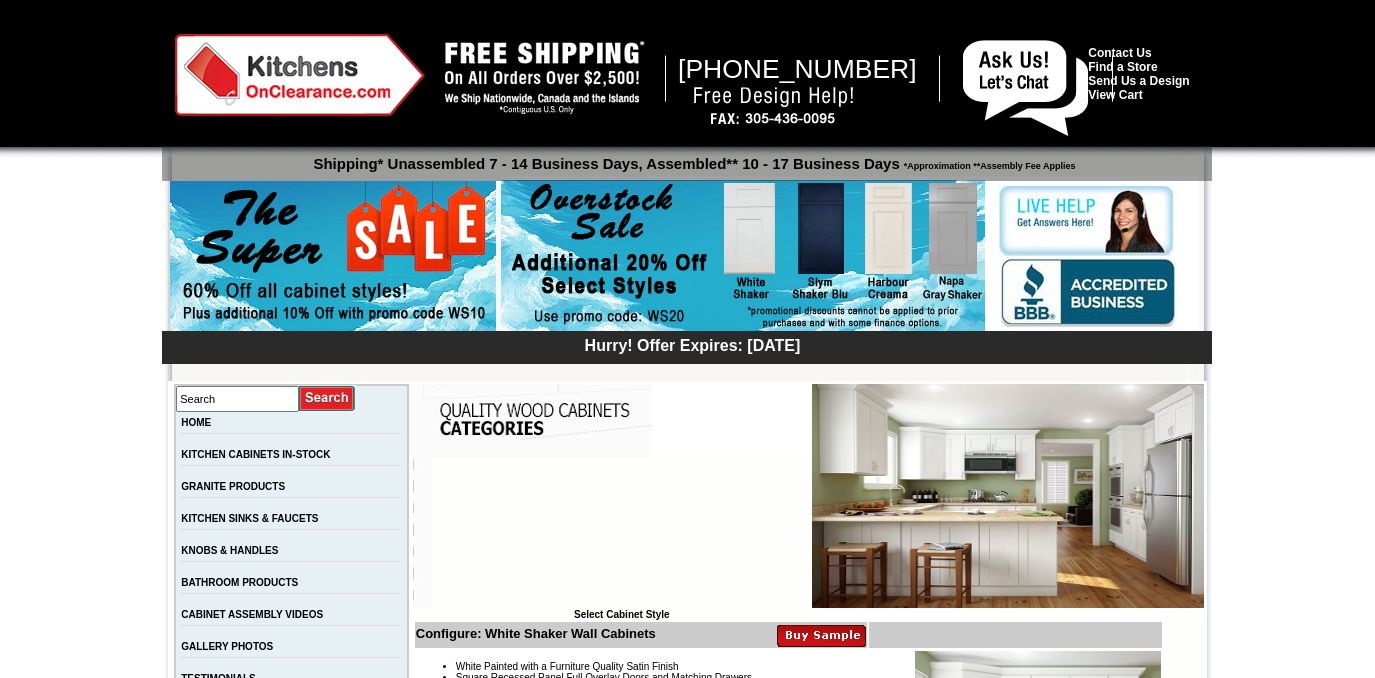scroll, scrollTop: 0, scrollLeft: 0, axis: both 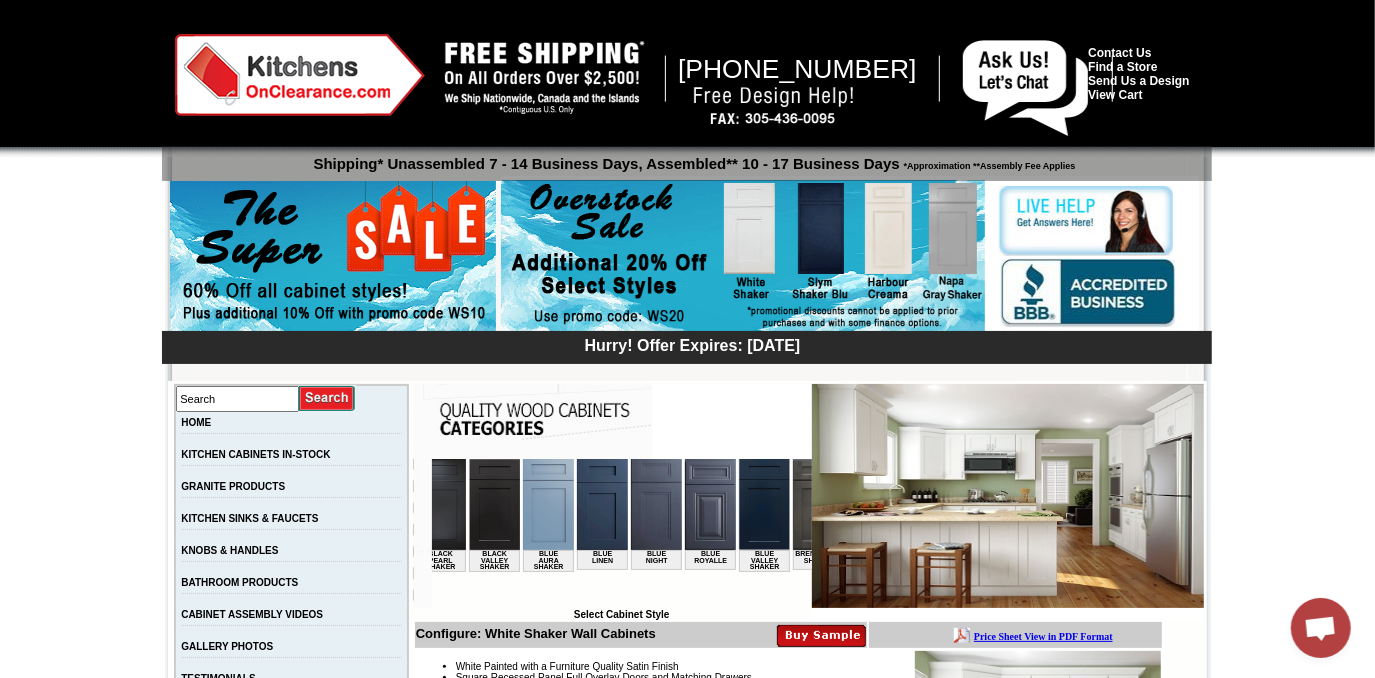 click at bounding box center (709, 503) 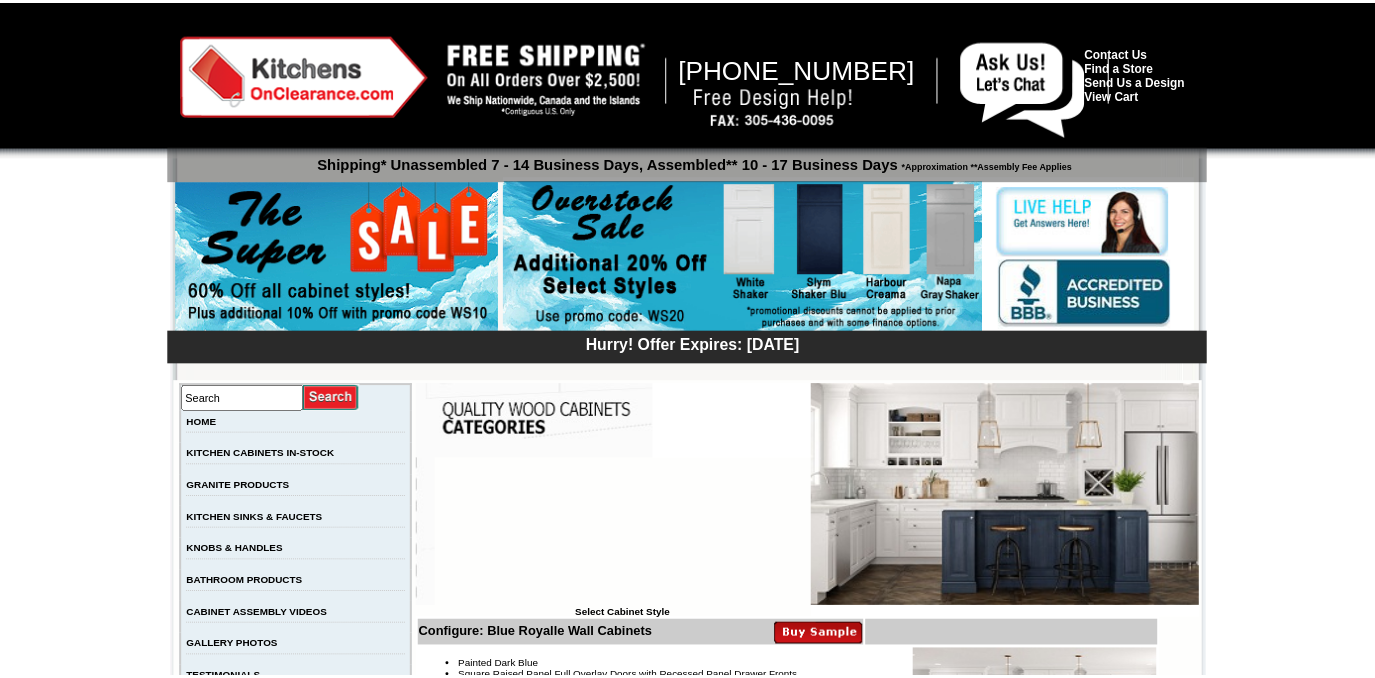 scroll, scrollTop: 0, scrollLeft: 0, axis: both 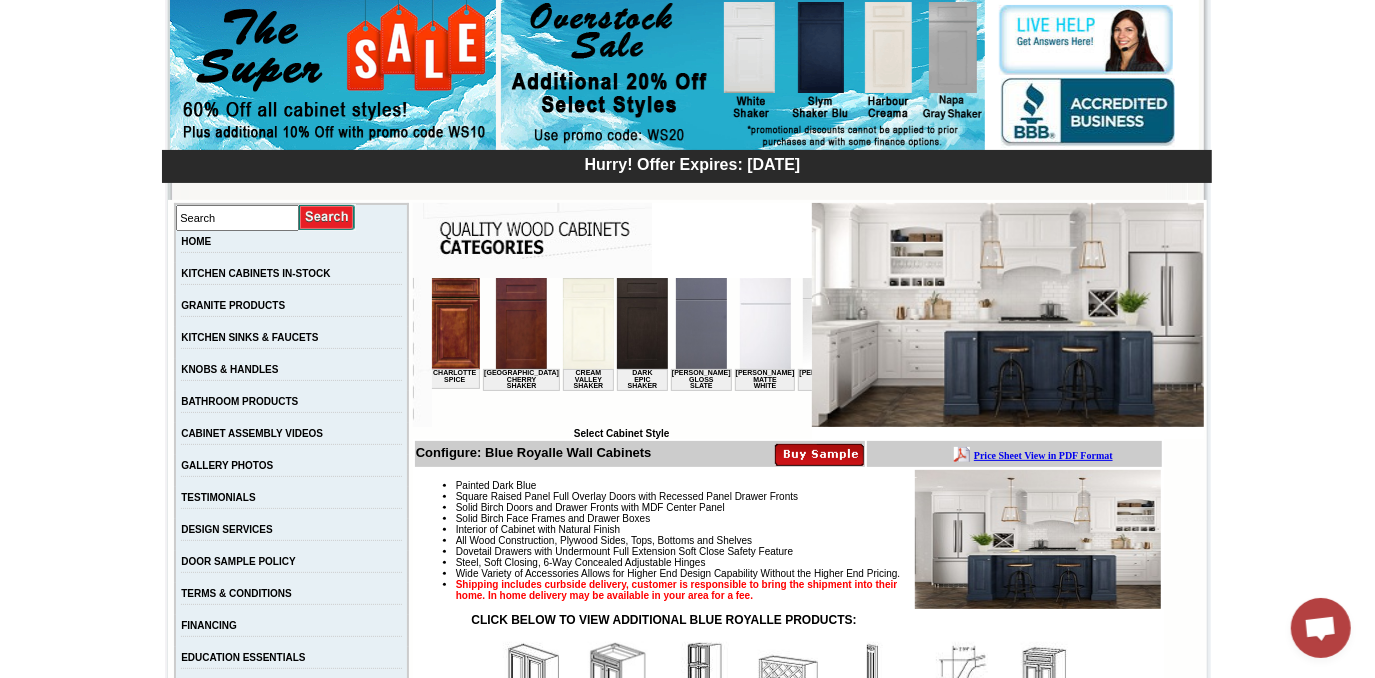 click at bounding box center [520, 322] 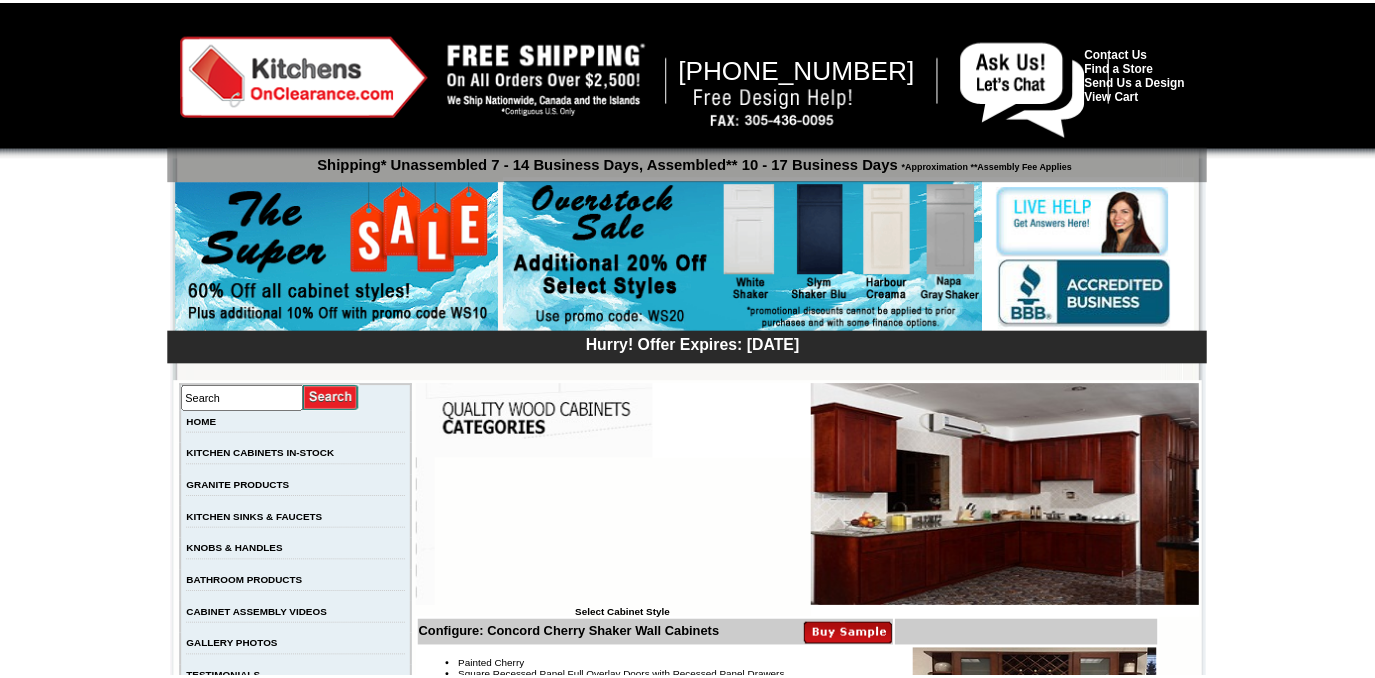 scroll, scrollTop: 0, scrollLeft: 0, axis: both 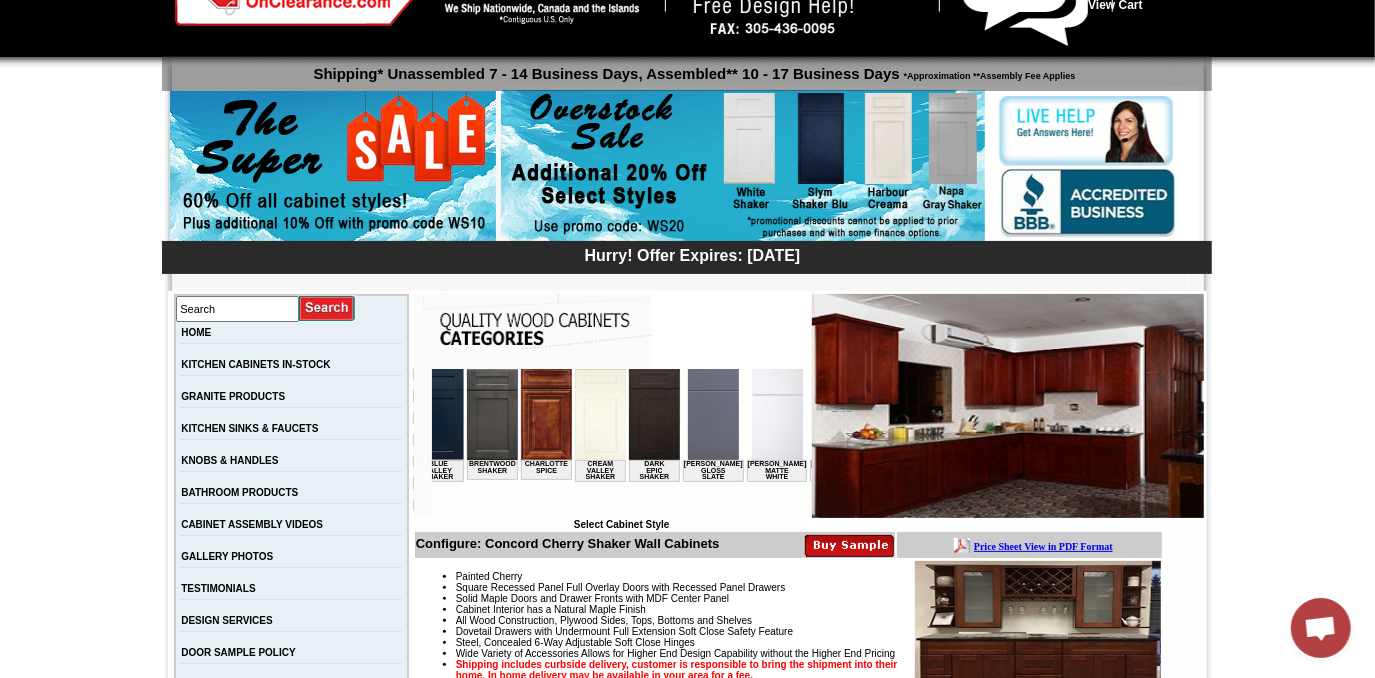 click at bounding box center (653, 413) 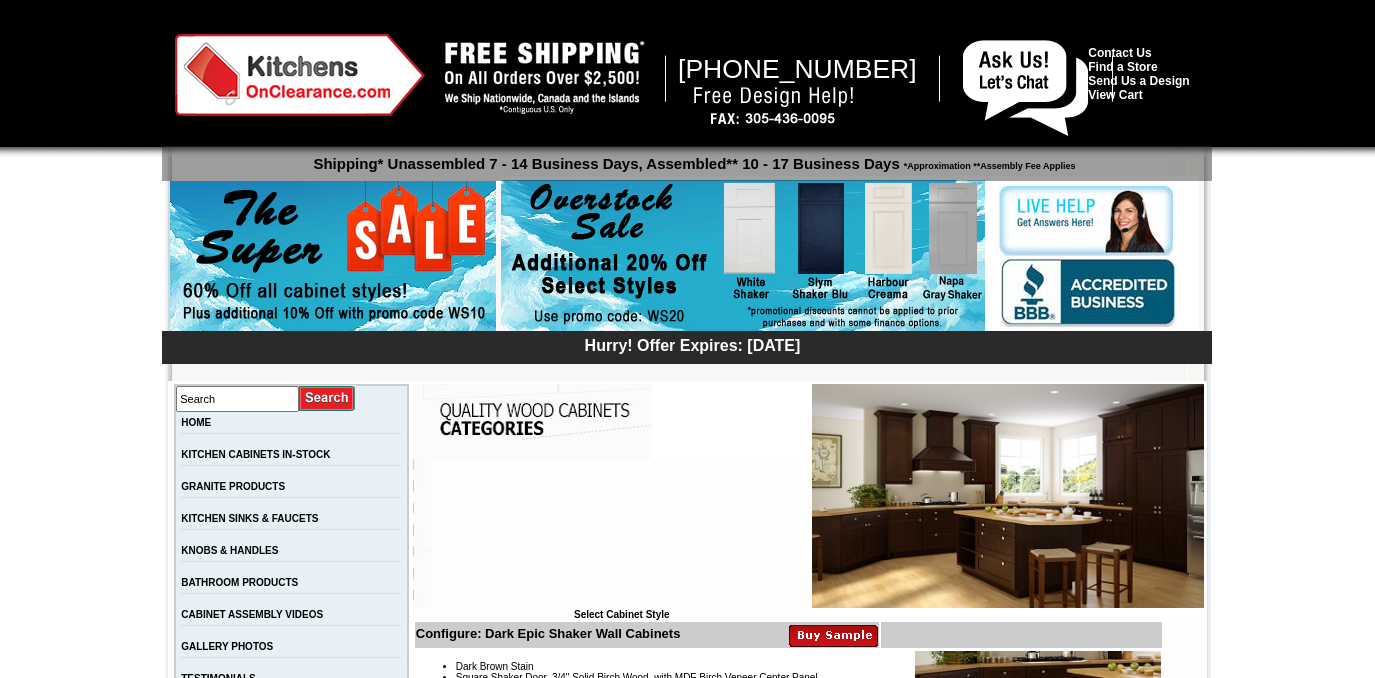 scroll, scrollTop: 0, scrollLeft: 0, axis: both 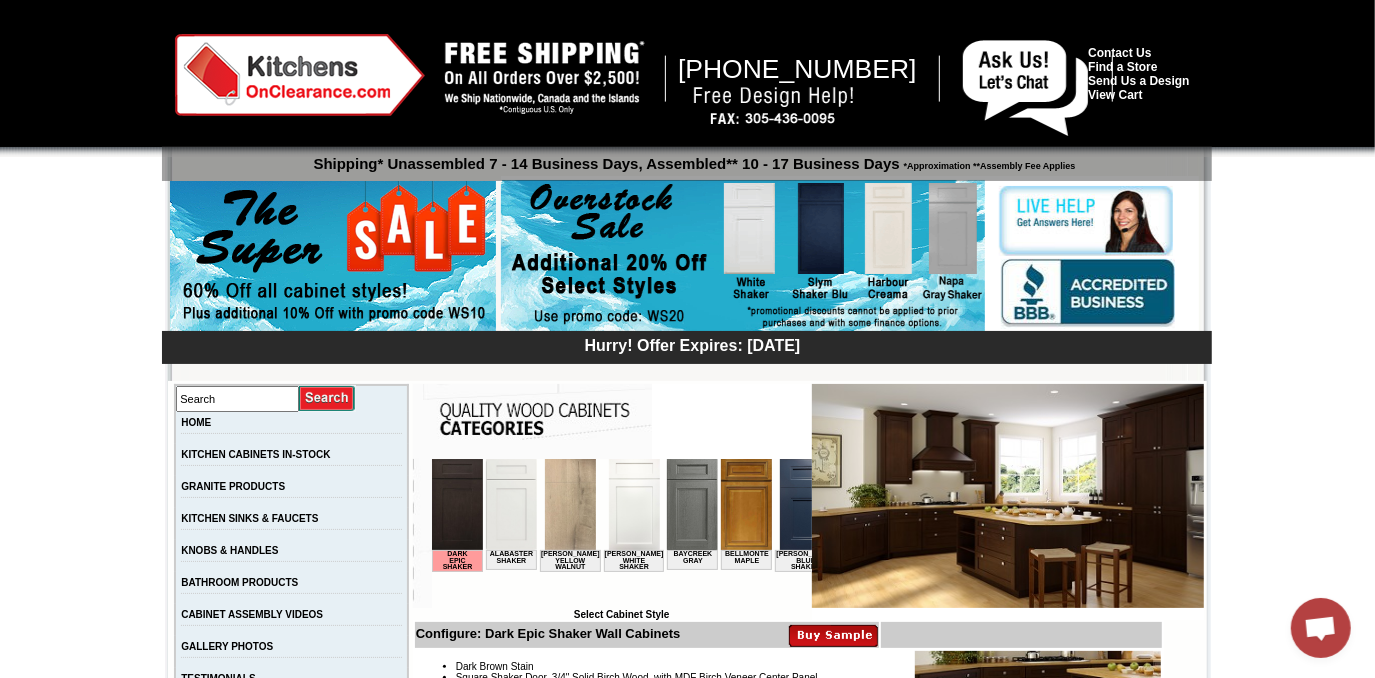 click at bounding box center (1008, 496) 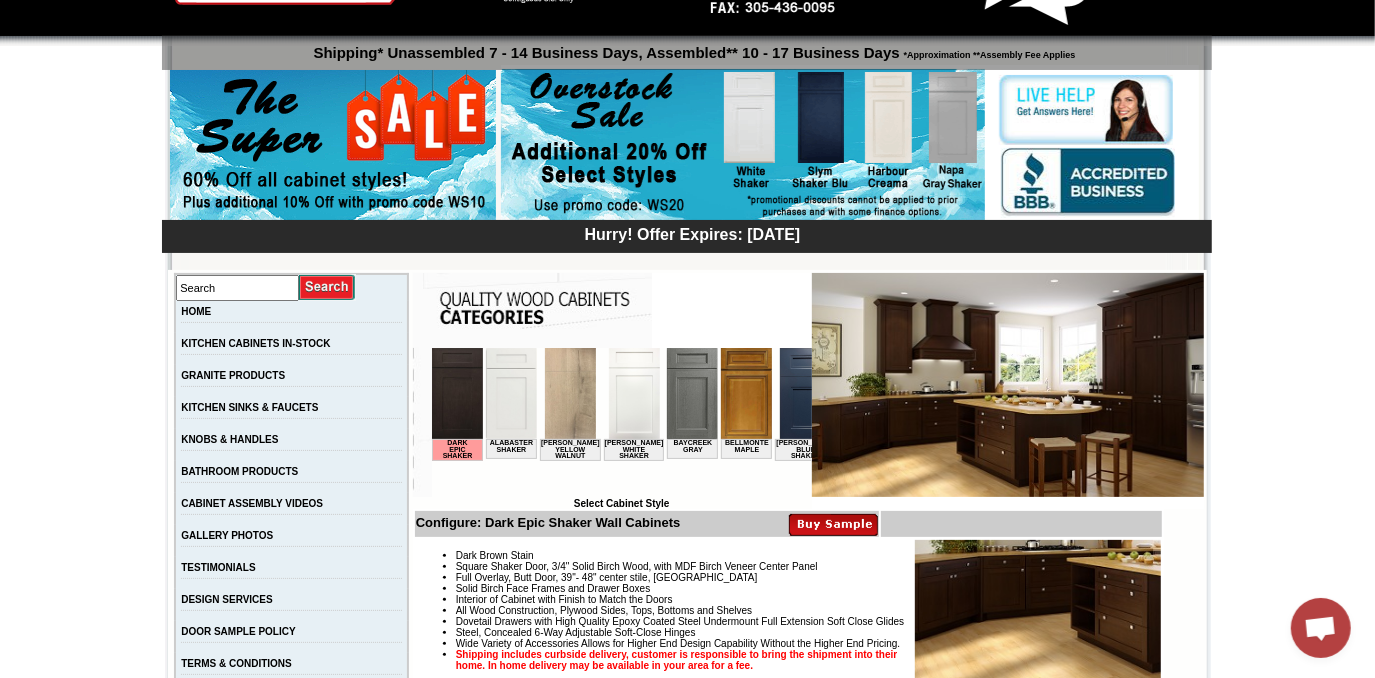 scroll, scrollTop: 90, scrollLeft: 0, axis: vertical 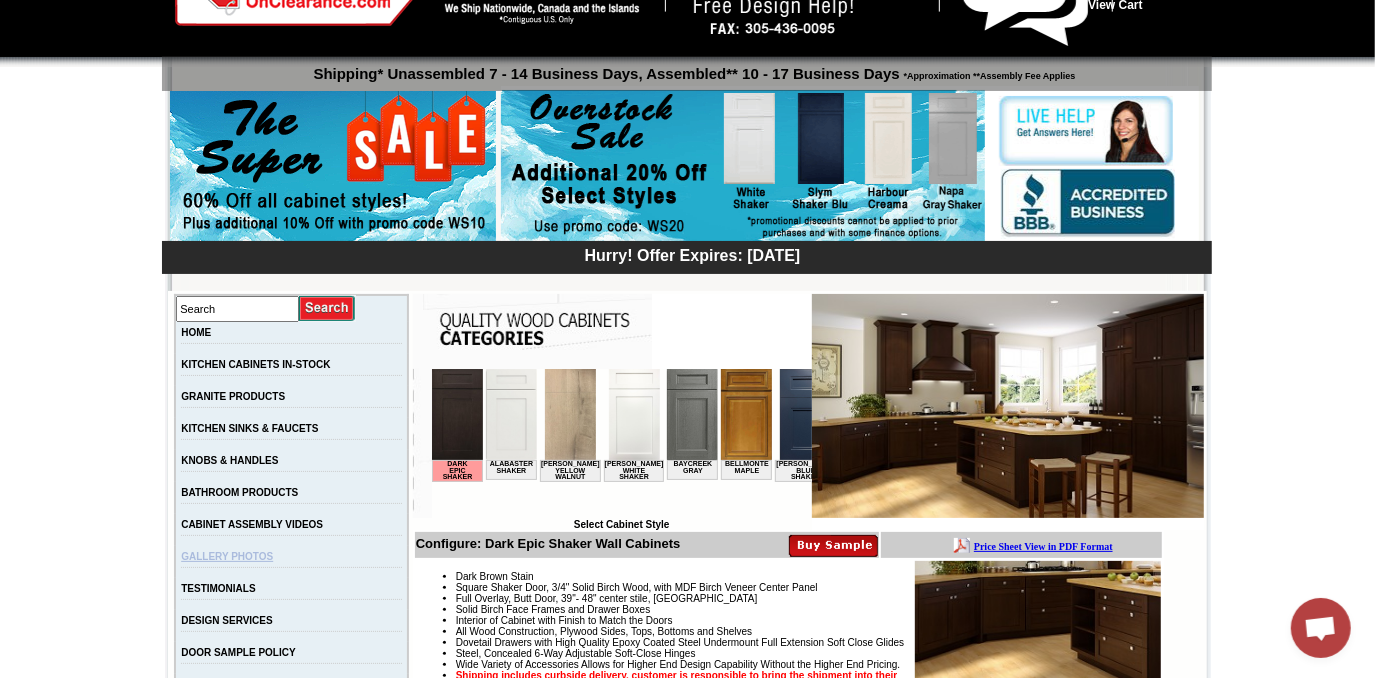click on "GALLERY PHOTOS" at bounding box center (227, 556) 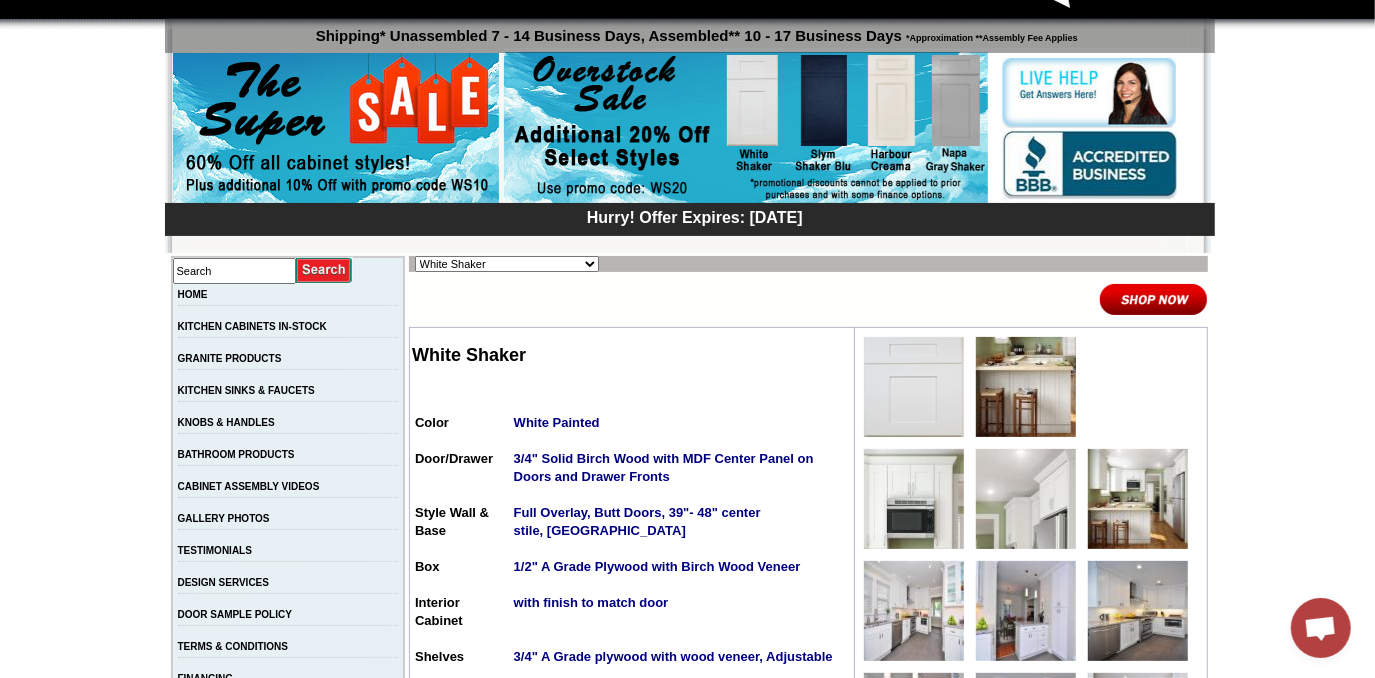 scroll, scrollTop: 181, scrollLeft: 0, axis: vertical 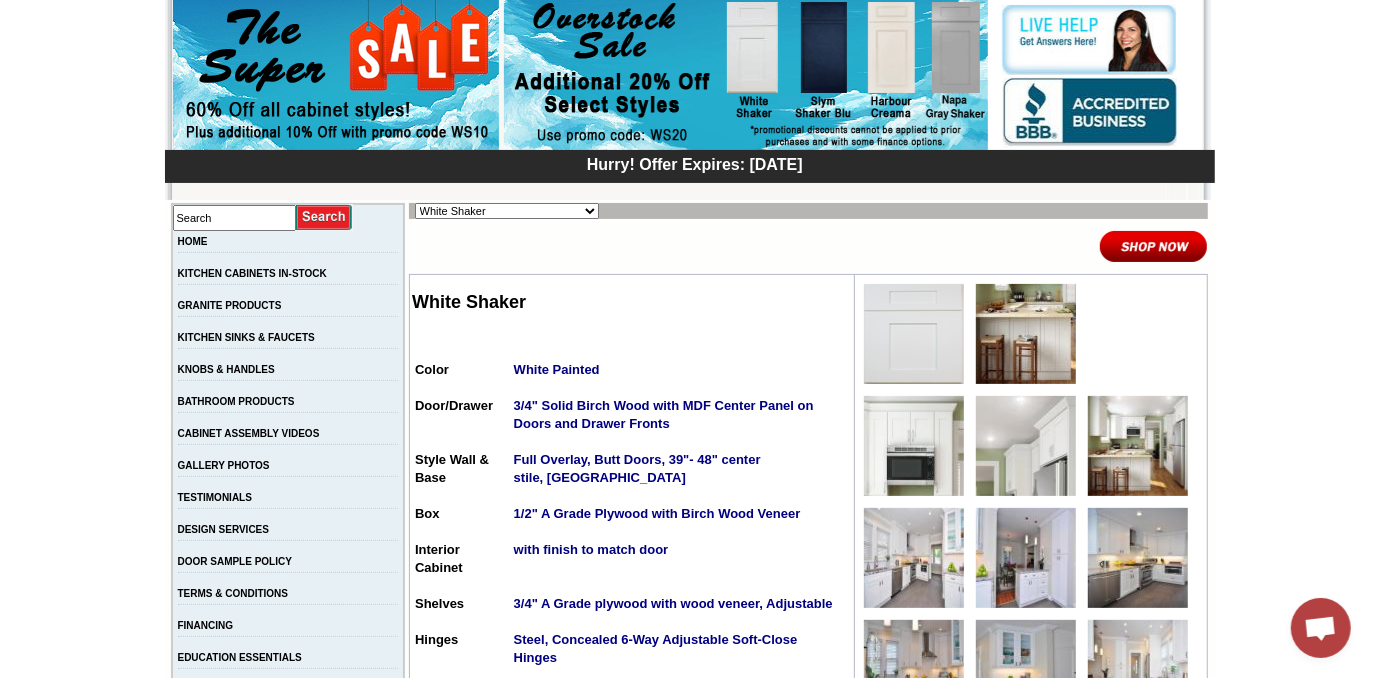 click on "Alabaster Shaker Altmann Yellow Walnut Ashton White Shaker Baycreek Gray Bellmonte Maple Belton Blue Shaker Black Pearl Shaker Black Valley Shaker Blue Aura Shaker Blue Linen Blue Night Blue Royalle Blue Valley Shaker Brentwood Shaker Charlotte Spice Concord Cherry Shaker Cream Valley Shaker Dark Epic Shaker Della Gloss Slate Della Matte White Della White Gloss Ebony Stained Shaker Galvyston Green Shaker Gray Mist Hanover Stone Harbour Creama Harmony Shaker Mist Harmony White Shaker Honey Oak Kentwood Natural Shaker Landmark Shaker Oak Madison Mahogany Maple Manor Brown Manor Harvest Manor Slate Manor Stone Manor White Maxwell Yellow Oak Merrimac Cinder Monterey Grey Mountain Gray Napa Gray Shaker Nash Matte Sand Nash Ocean Matte Oxford White Polished Ivory Rayne Blue Matte Rayne Matte Black Rayne Matte Green Rayne White Matte Salona Sage Seattle Gray Silver Horizon Slym Brown Shaker Slym Shaker Blu Slym Shaker Oak Slym Shaker Sand Slym White Shaker Soho White Tamryn Green Shaker Taupe Linen Shaker" at bounding box center [507, 211] 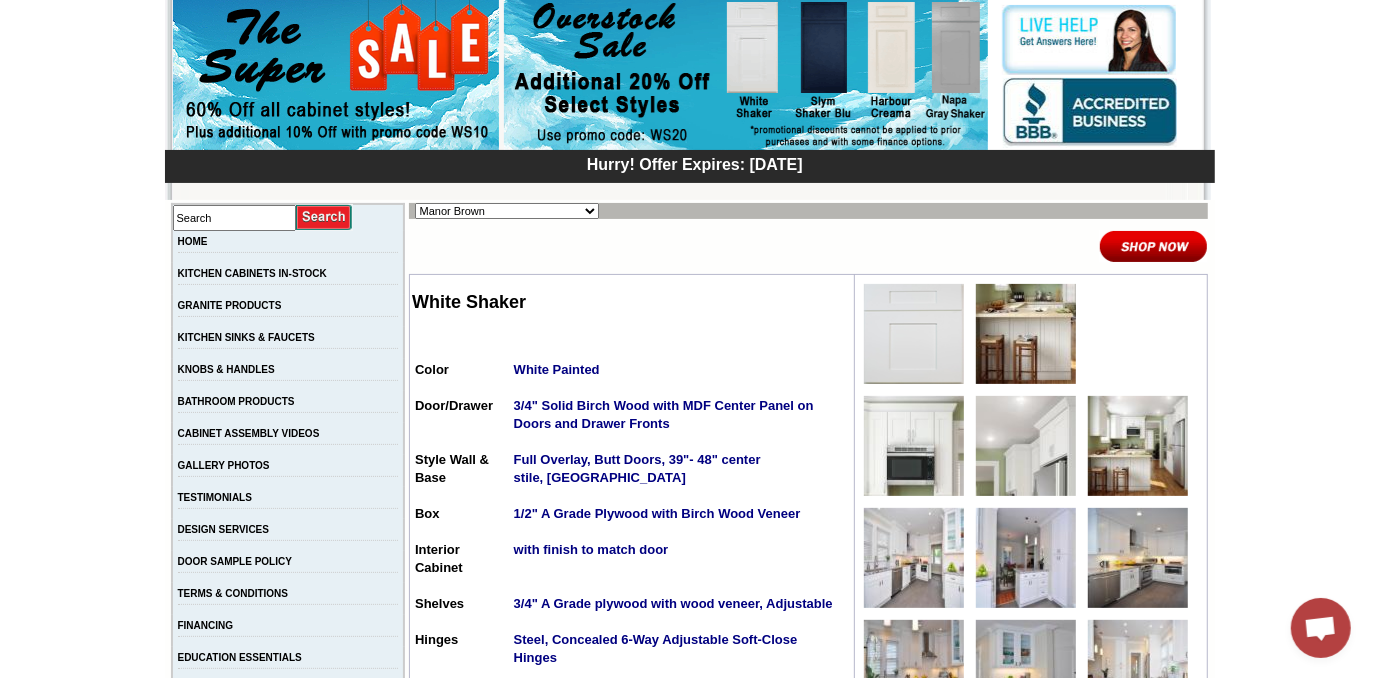 click on "Alabaster Shaker Altmann Yellow Walnut Ashton White Shaker Baycreek Gray Bellmonte Maple Belton Blue Shaker Black Pearl Shaker Black Valley Shaker Blue Aura Shaker Blue Linen Blue Night Blue Royalle Blue Valley Shaker Brentwood Shaker Charlotte Spice Concord Cherry Shaker Cream Valley Shaker Dark Epic Shaker Della Gloss Slate Della Matte White Della White Gloss Ebony Stained Shaker Galvyston Green Shaker Gray Mist Hanover Stone Harbour Creama Harmony Shaker Mist Harmony White Shaker Honey Oak Kentwood Natural Shaker Landmark Shaker Oak Madison Mahogany Maple Manor Brown Manor Harvest Manor Slate Manor Stone Manor White Maxwell Yellow Oak Merrimac Cinder Monterey Grey Mountain Gray Napa Gray Shaker Nash Matte Sand Nash Ocean Matte Oxford White Polished Ivory Rayne Blue Matte Rayne Matte Black Rayne Matte Green Rayne White Matte Salona Sage Seattle Gray Silver Horizon Slym Brown Shaker Slym Shaker Blu Slym Shaker Oak Slym Shaker Sand Slym White Shaker Soho White Tamryn Green Shaker Taupe Linen Shaker" at bounding box center [507, 211] 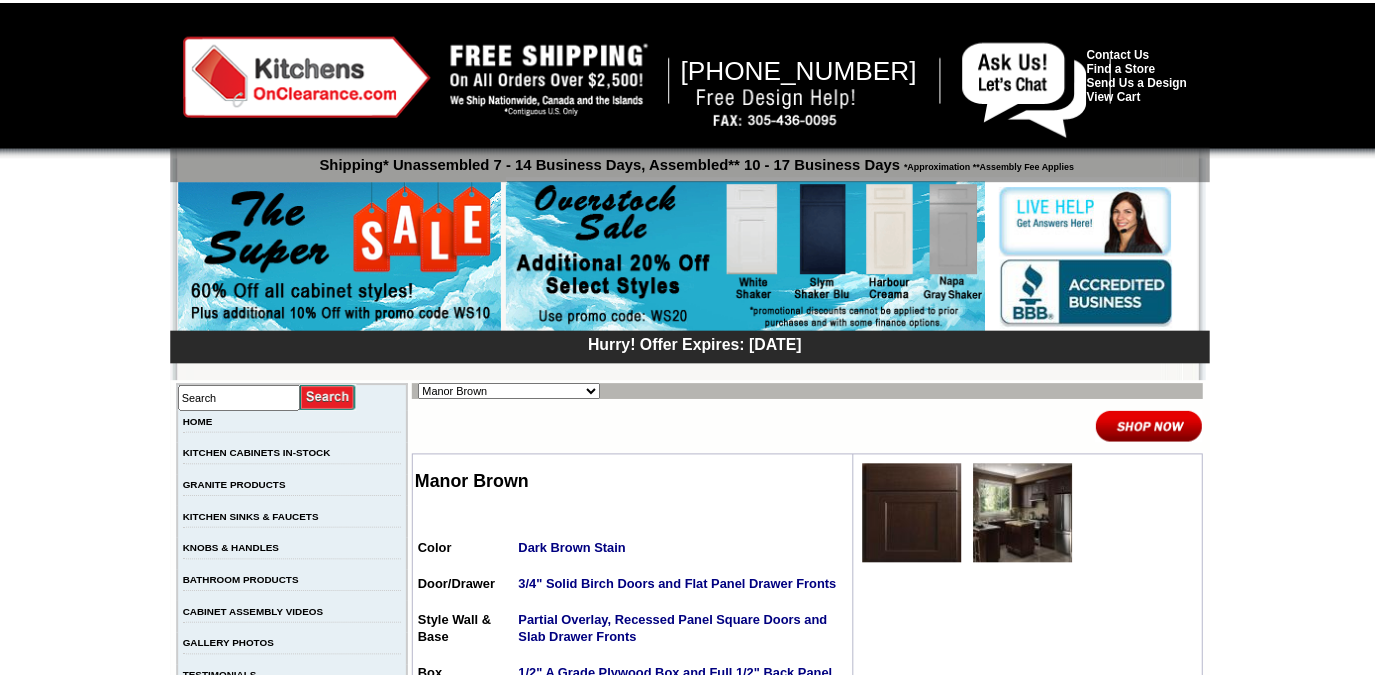 scroll, scrollTop: 0, scrollLeft: 0, axis: both 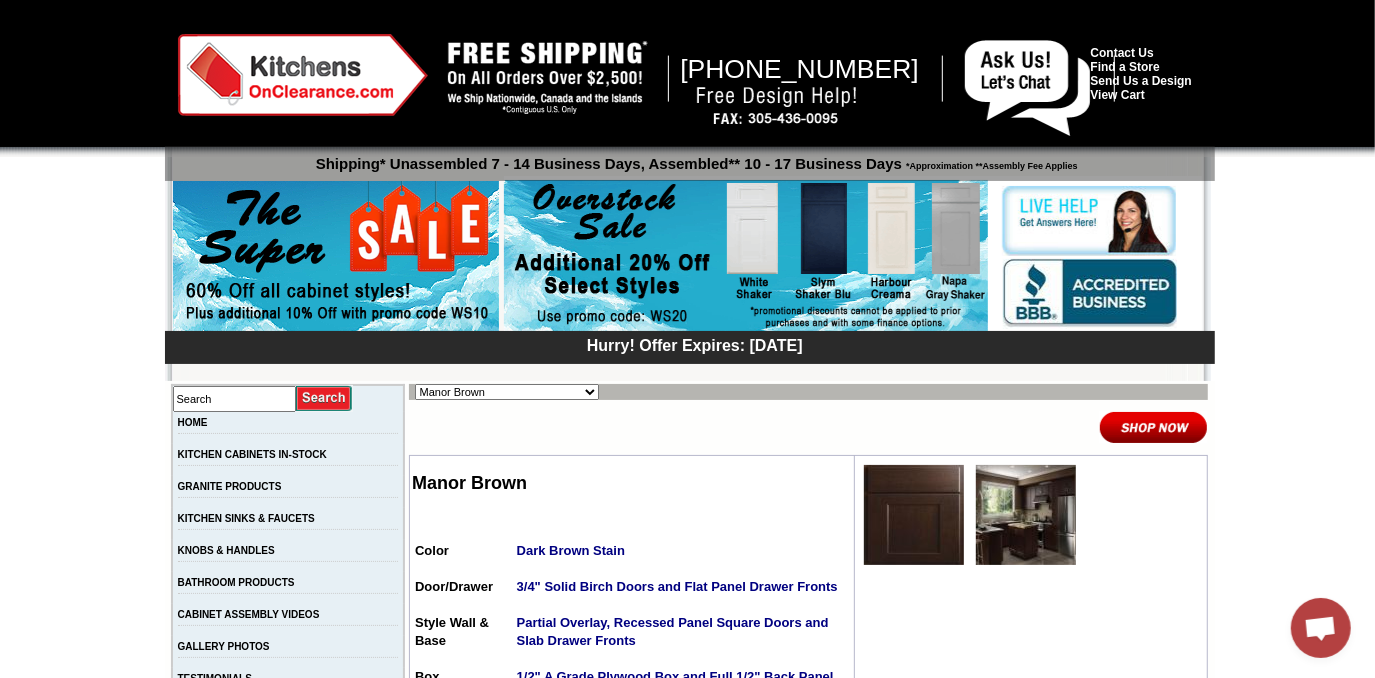 click at bounding box center [1026, 515] 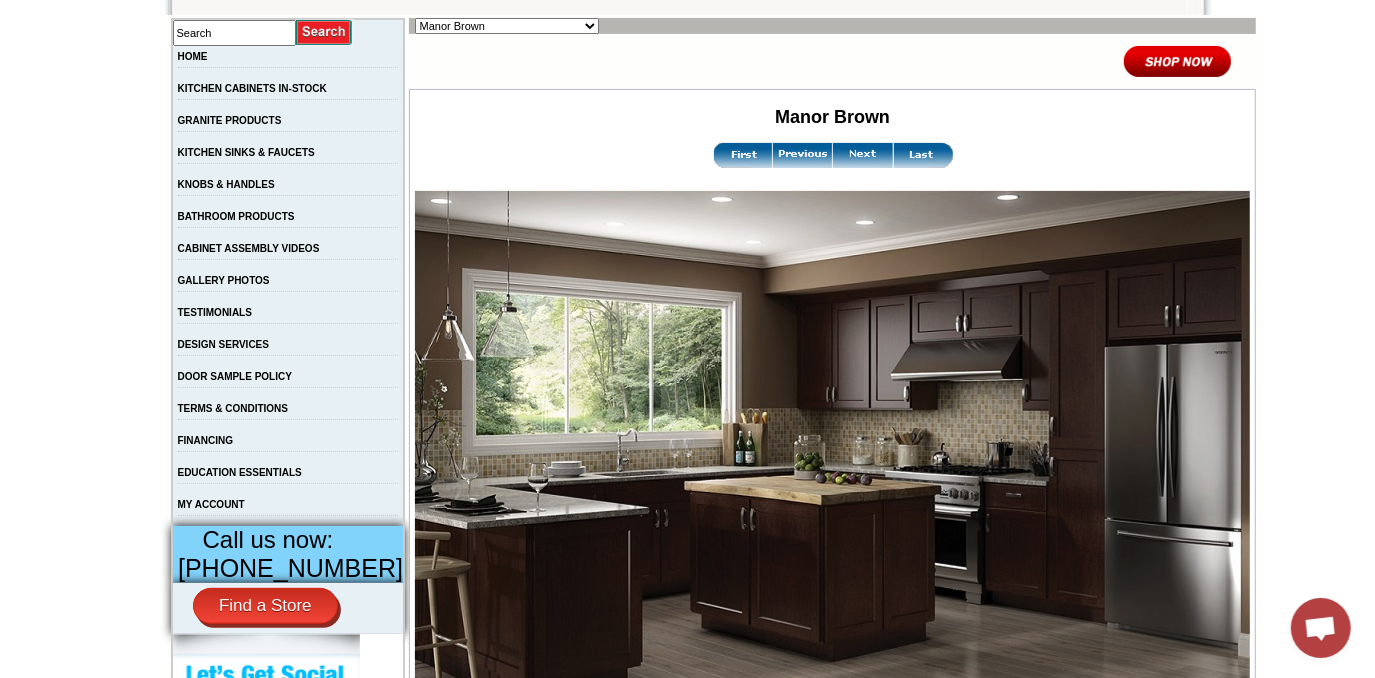 scroll, scrollTop: 363, scrollLeft: 0, axis: vertical 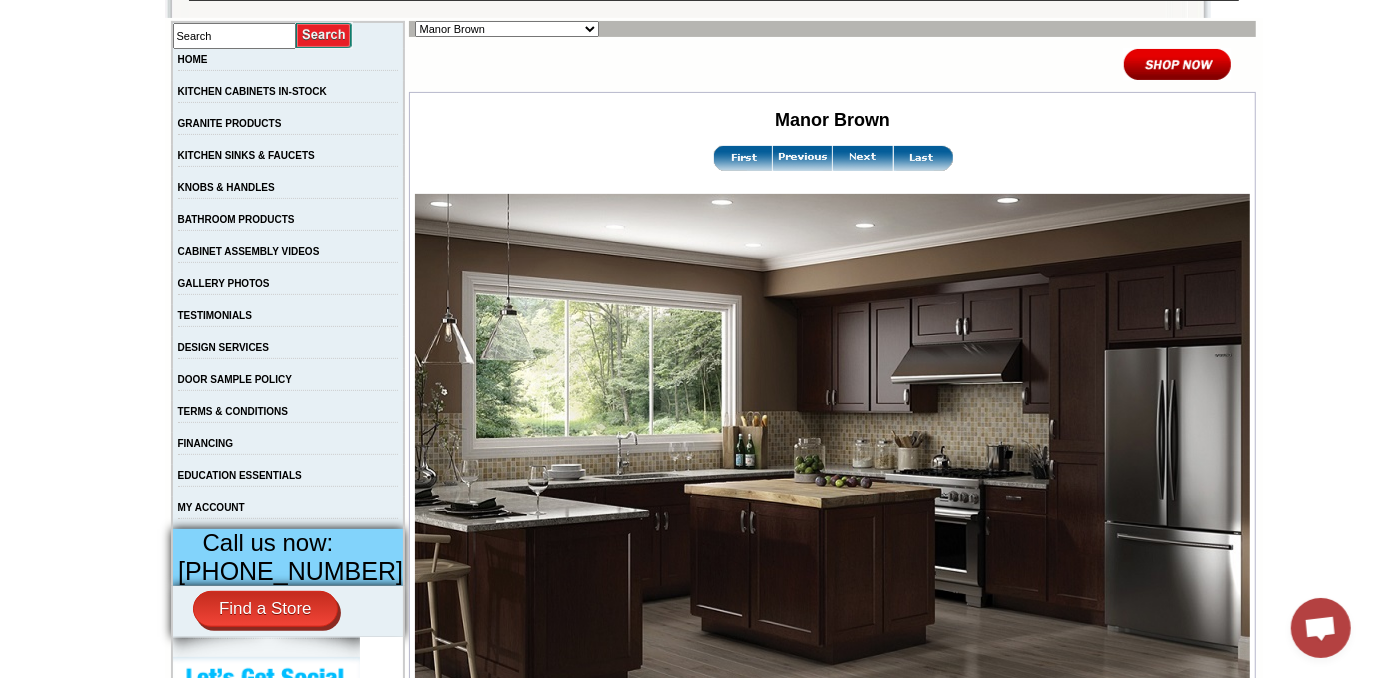 click at bounding box center [863, 158] 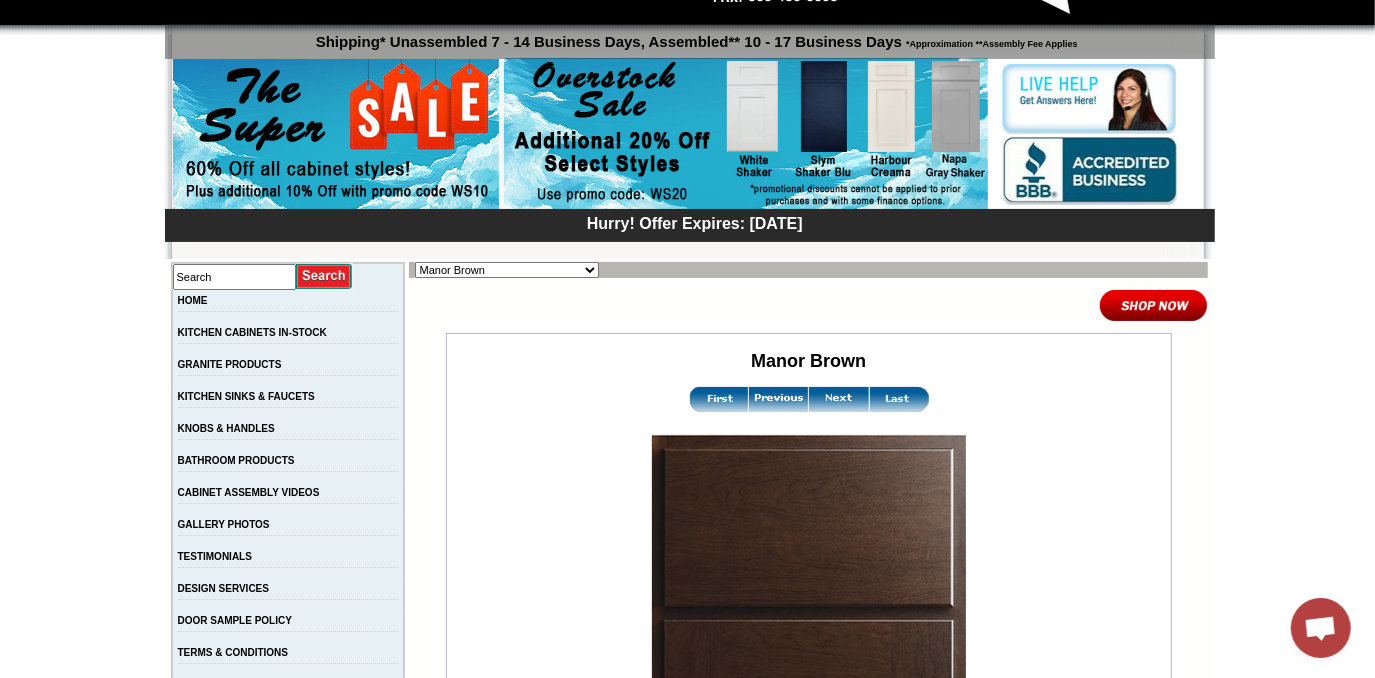 scroll, scrollTop: 90, scrollLeft: 0, axis: vertical 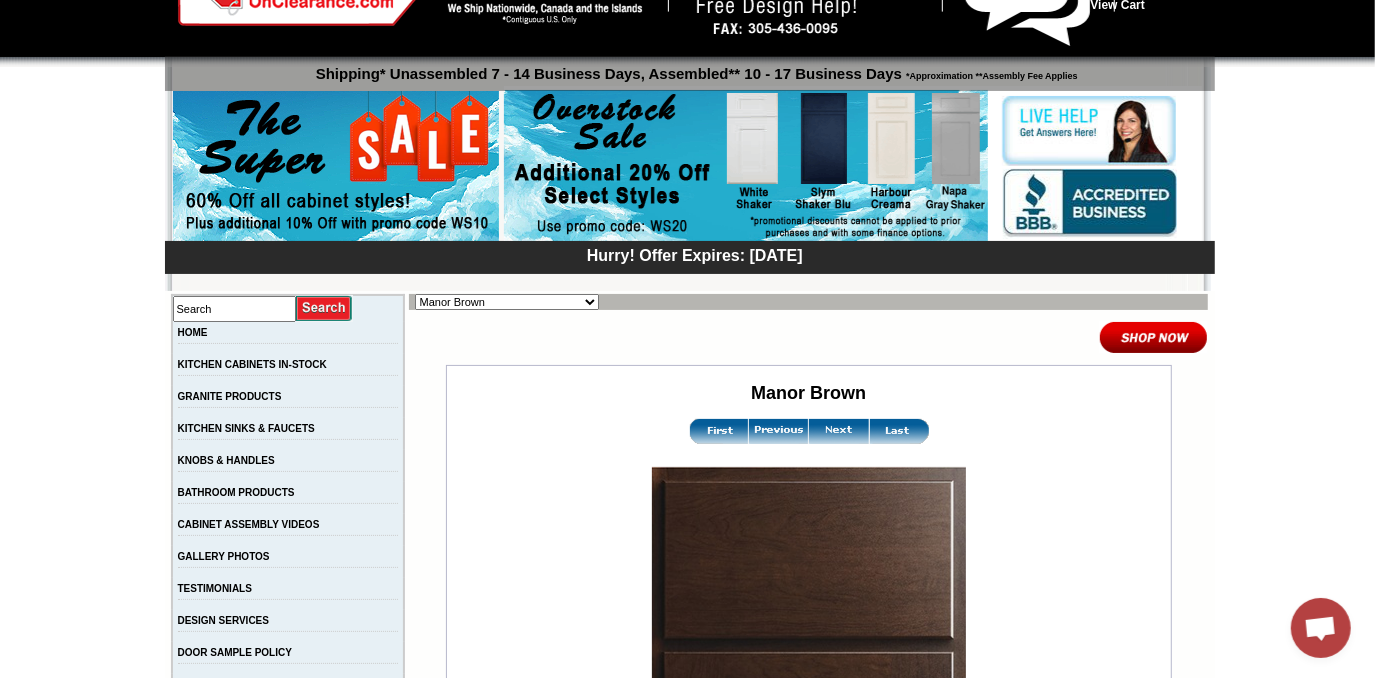 click at bounding box center (839, 431) 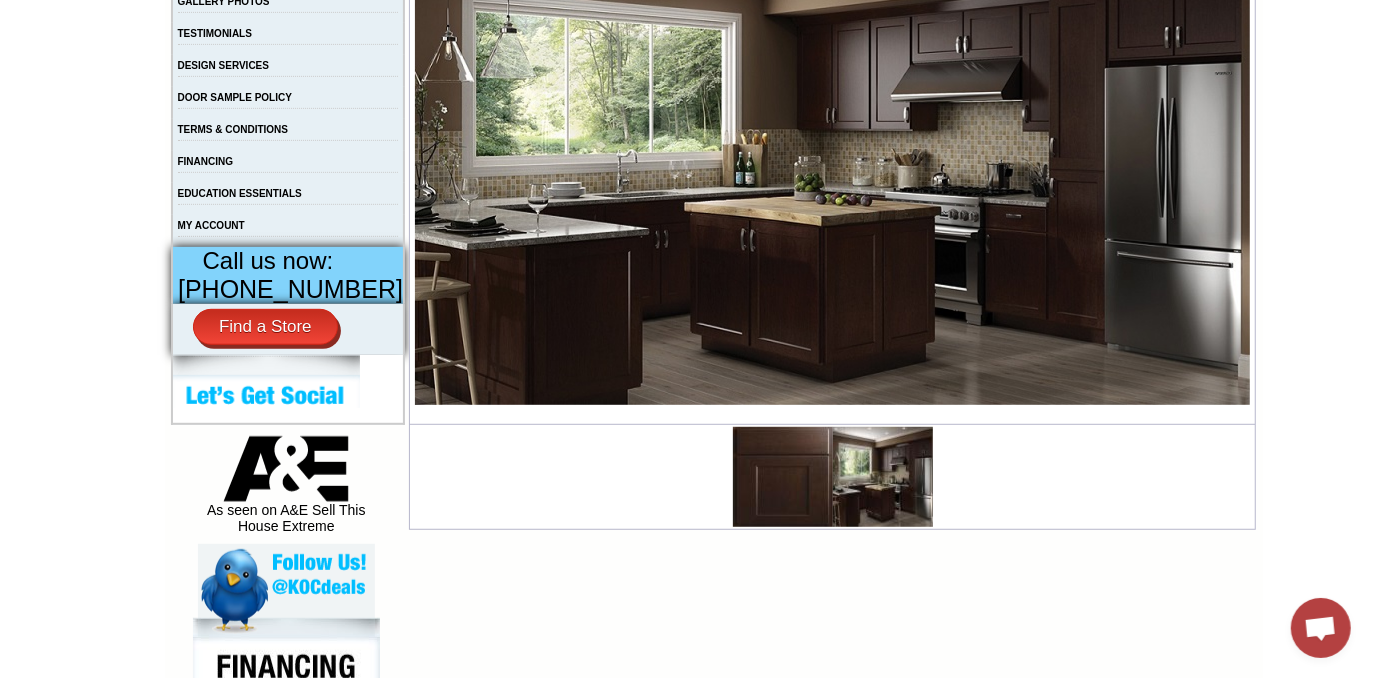 scroll, scrollTop: 363, scrollLeft: 0, axis: vertical 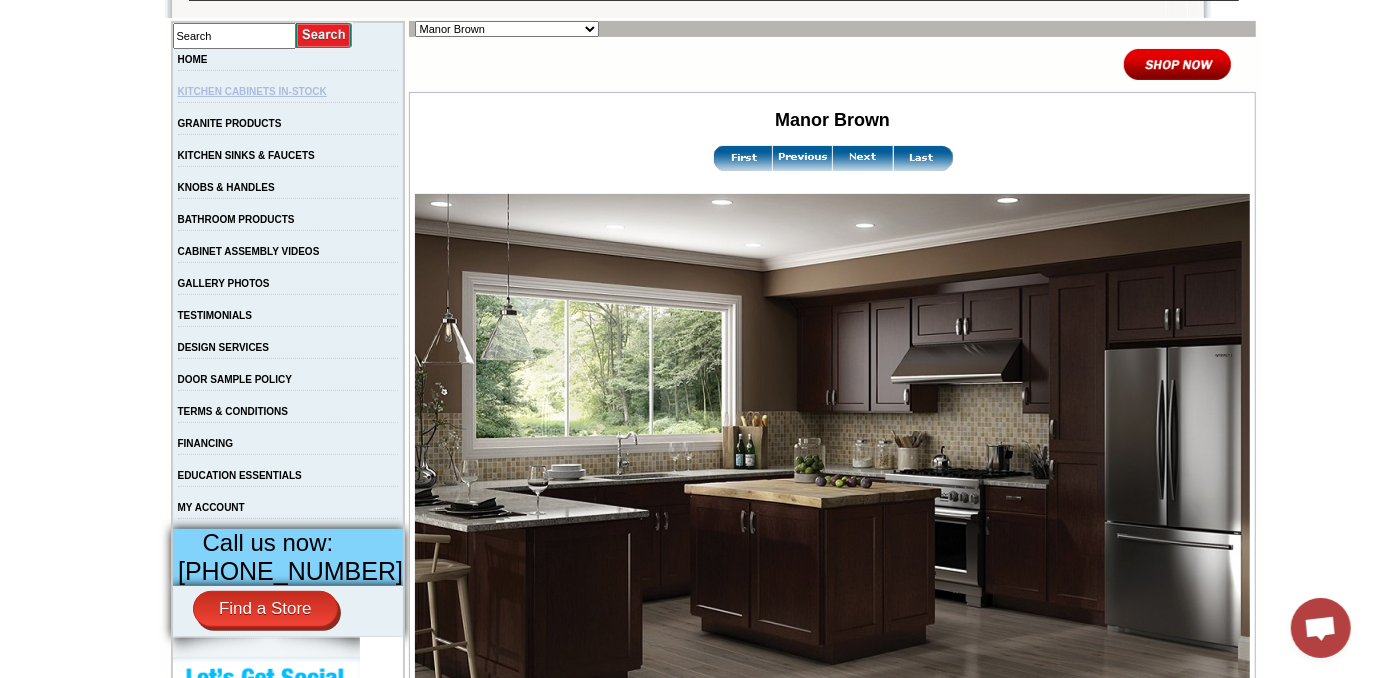 click on "KITCHEN CABINETS IN-STOCK" at bounding box center (252, 91) 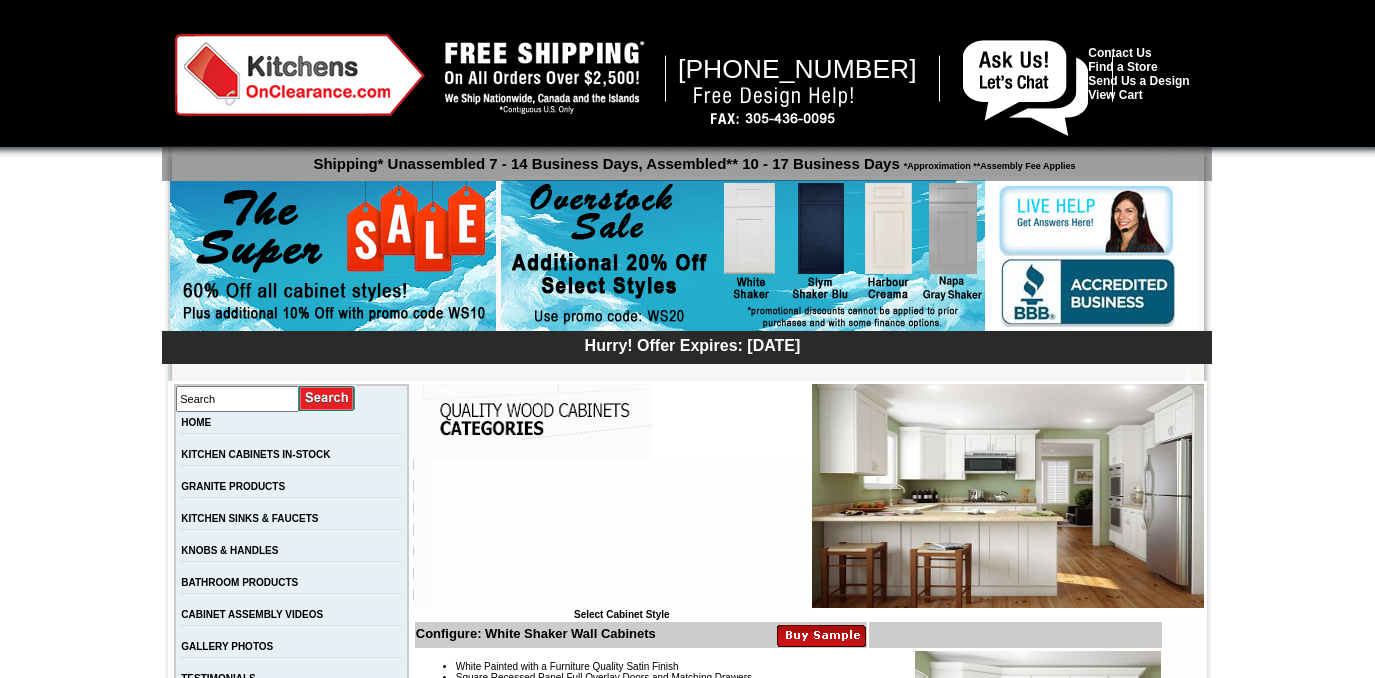 scroll, scrollTop: 0, scrollLeft: 0, axis: both 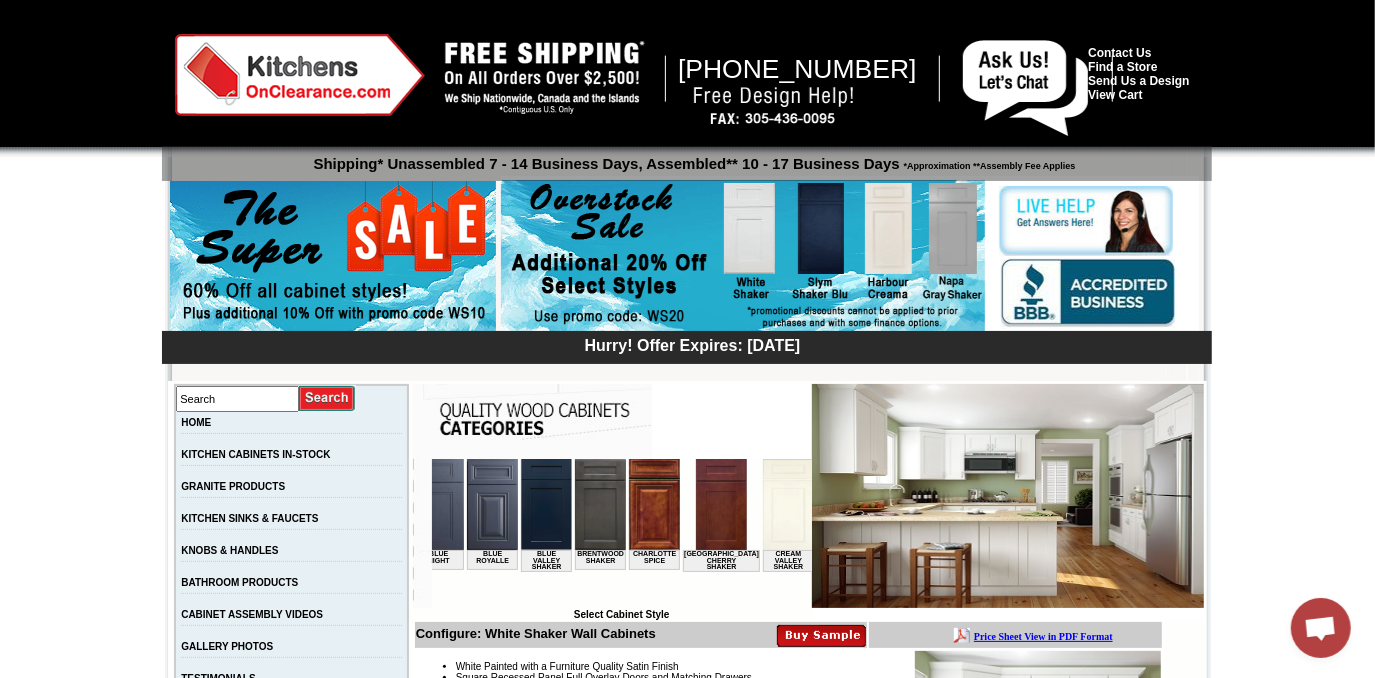 click at bounding box center (720, 503) 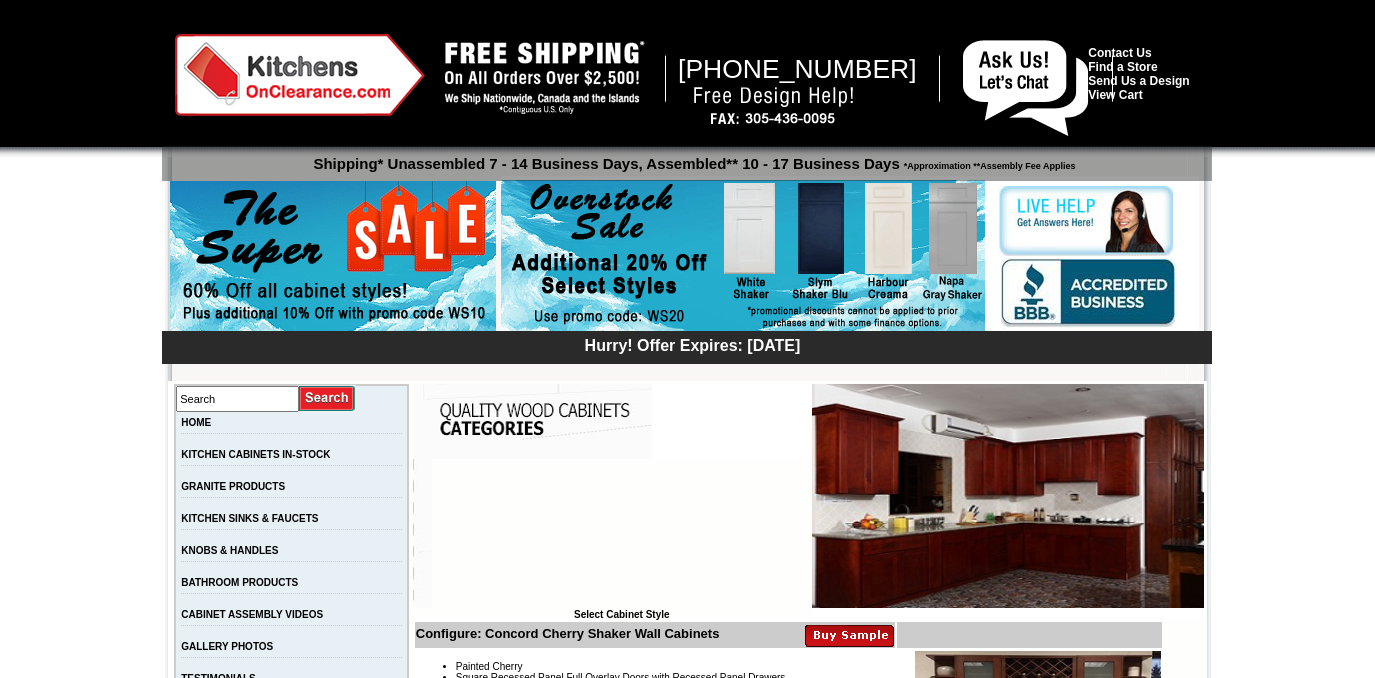 scroll, scrollTop: 0, scrollLeft: 0, axis: both 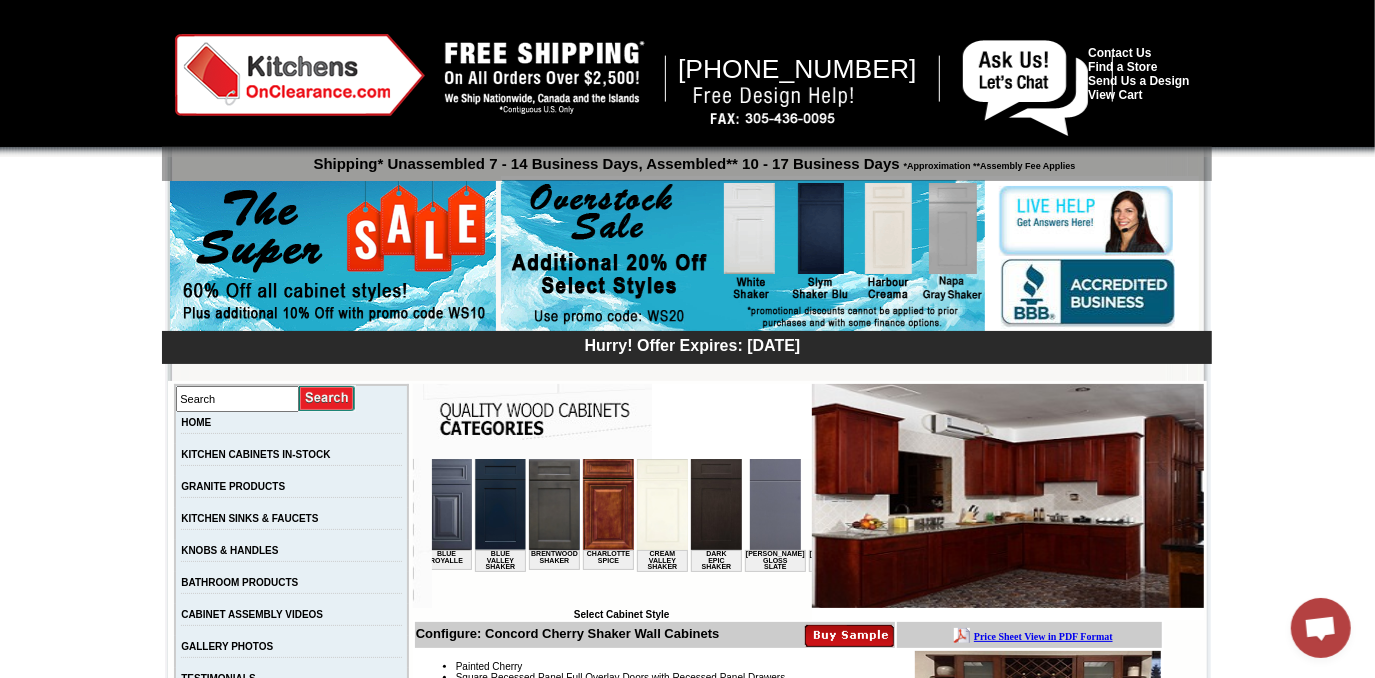 click at bounding box center [715, 503] 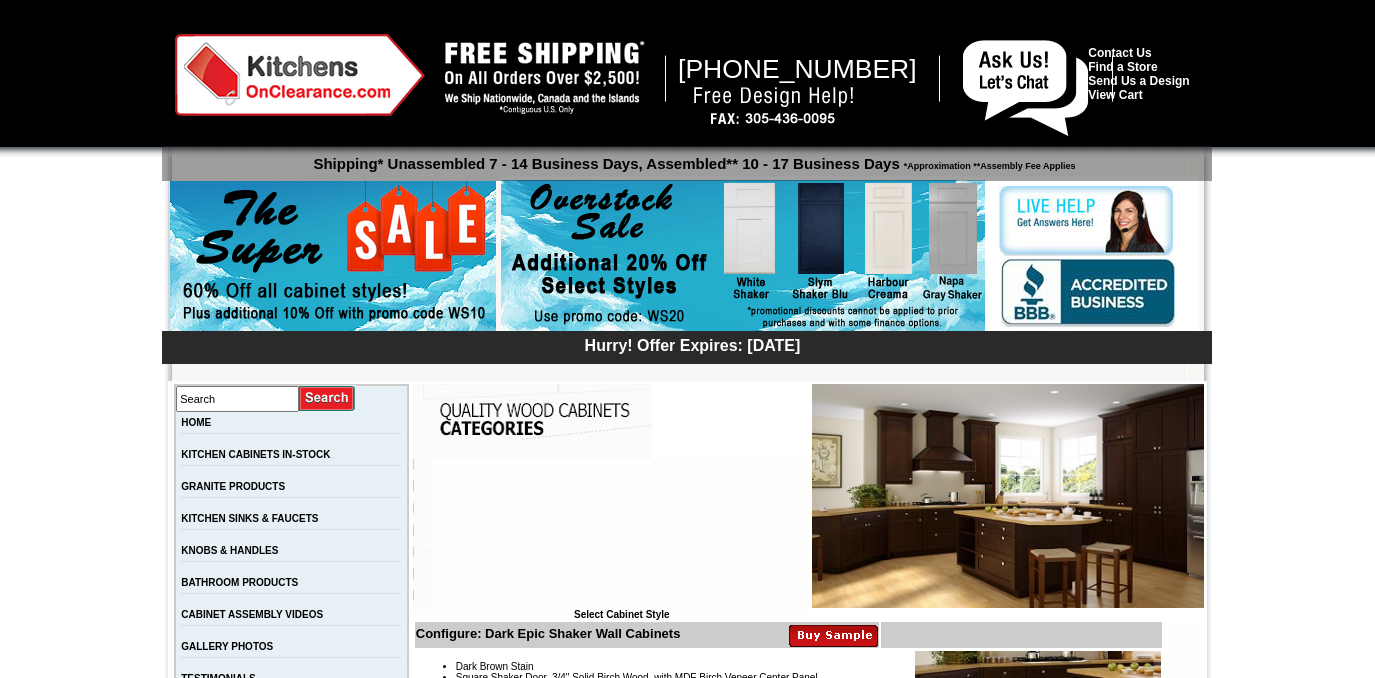 scroll, scrollTop: 0, scrollLeft: 0, axis: both 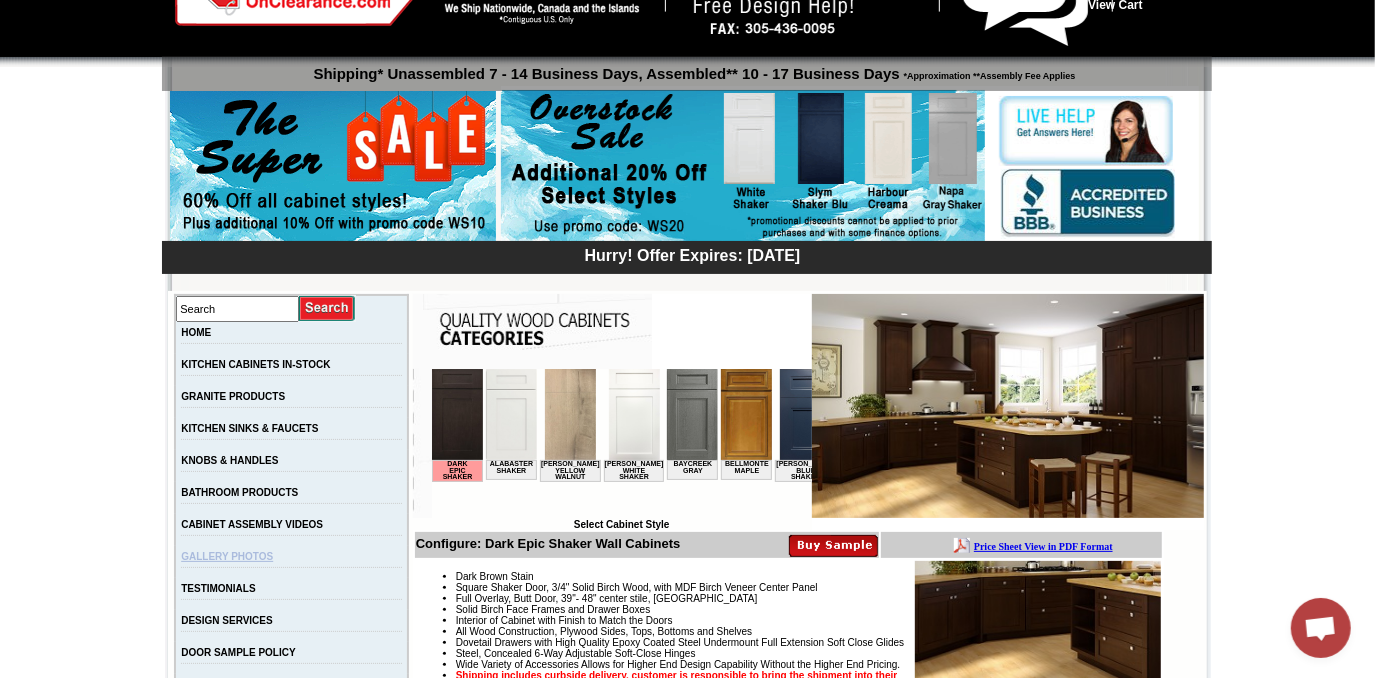 click on "GALLERY PHOTOS" at bounding box center [227, 556] 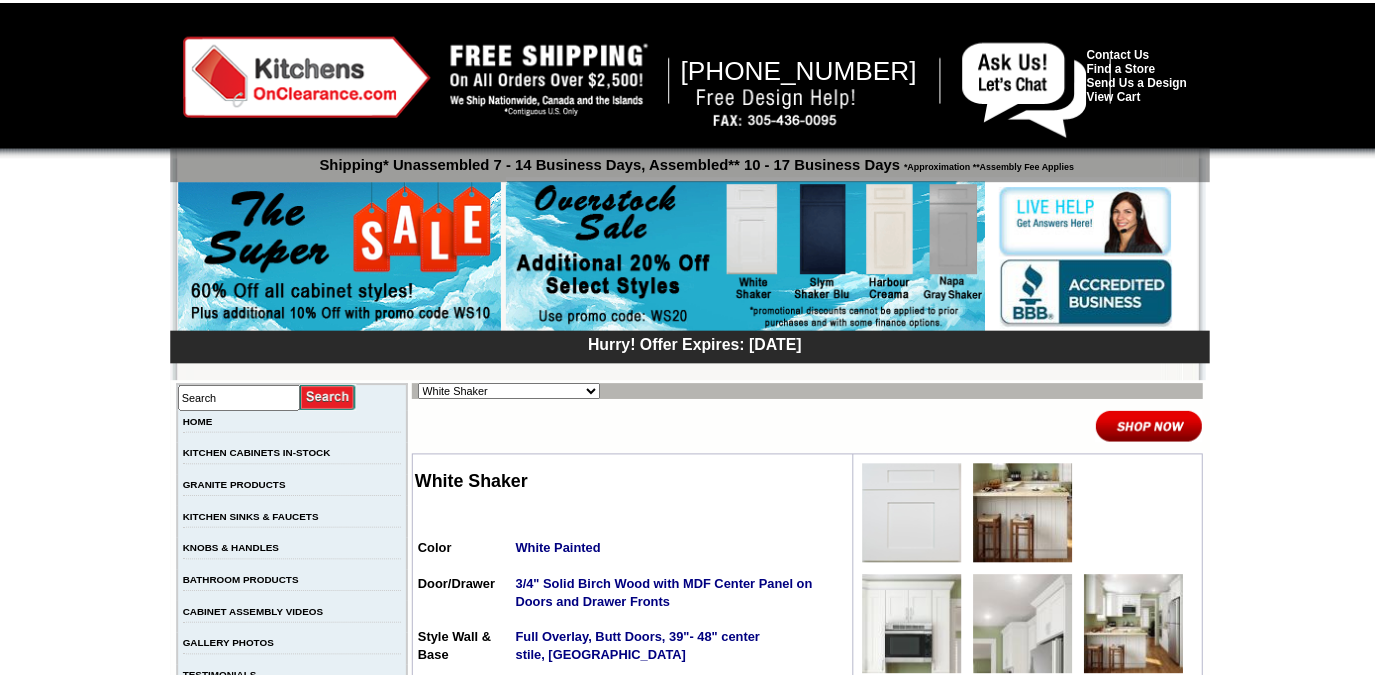 scroll, scrollTop: 0, scrollLeft: 0, axis: both 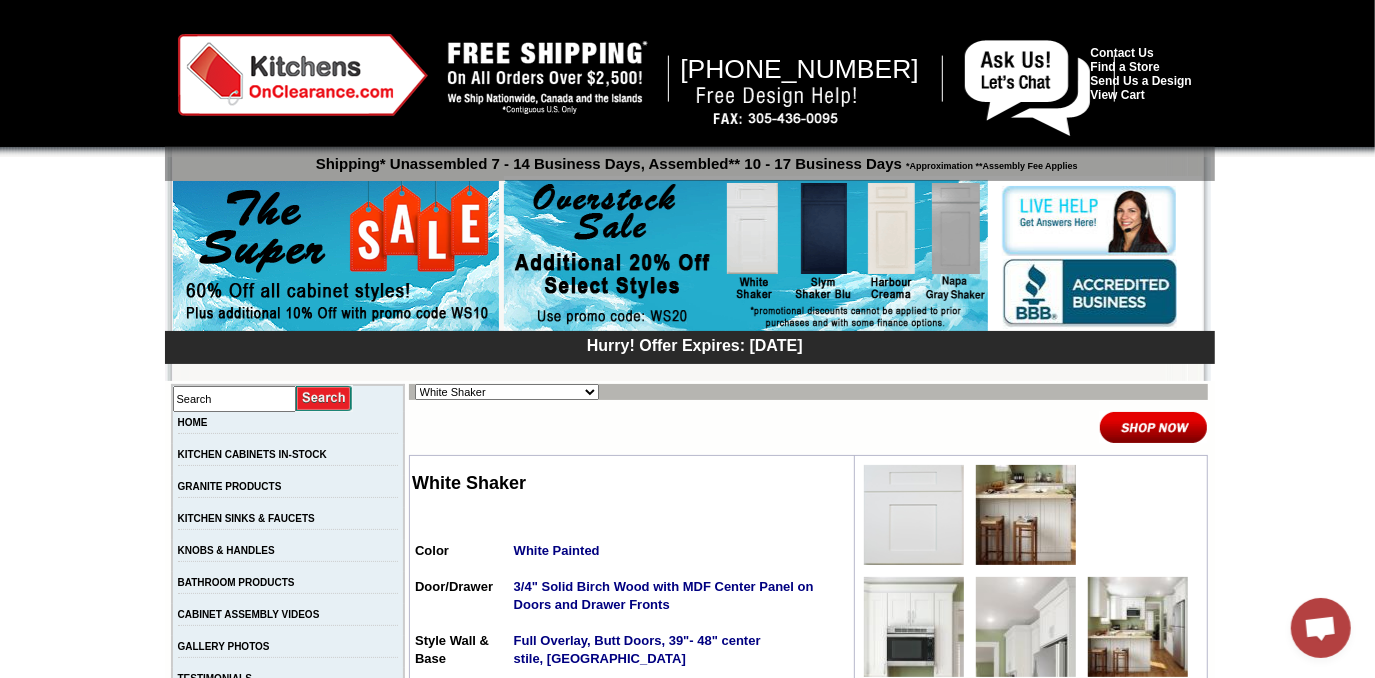 click on "Alabaster Shaker [PERSON_NAME] Yellow Walnut [PERSON_NAME] Shaker Baycreek Gray Bellmonte Maple [PERSON_NAME] Blue Shaker Black Pearl Shaker Black Valley Shaker Blue Aura Shaker Blue Linen Blue Night Blue Royalle Blue Valley Shaker Brentwood Shaker Charlotte Spice Concord Cherry Shaker Cream Valley Shaker Dark Epic Shaker Della Gloss Slate [PERSON_NAME] White [PERSON_NAME] Gloss Ebony Stained Shaker Galvyston Green Shaker Gray Mist Hanover Stone Harbour Creama Harmony Shaker Mist Harmony White Shaker Honey Oak Kentwood Natural Shaker Landmark Shaker Oak Madison Mahogany [GEOGRAPHIC_DATA] [GEOGRAPHIC_DATA] [GEOGRAPHIC_DATA] [GEOGRAPHIC_DATA] [GEOGRAPHIC_DATA] White Maxwell Yellow Oak Merrimac Cinder Monterey Grey Mountain Gray Napa Gray Shaker [PERSON_NAME] Matte Sand [PERSON_NAME] Ocean Matte Oxford White Polished Ivory Rayne Blue Matte Rayne Matte Black Rayne Matte Green Rayne White Matte Salona Sage Seattle Gray Silver Horizon Slym Brown Shaker Slym Shaker Blu Slym Shaker Oak Slym Shaker Sand Slym White Shaker Soho White [PERSON_NAME] Shaker Taupe Linen Shaker" at bounding box center (507, 392) 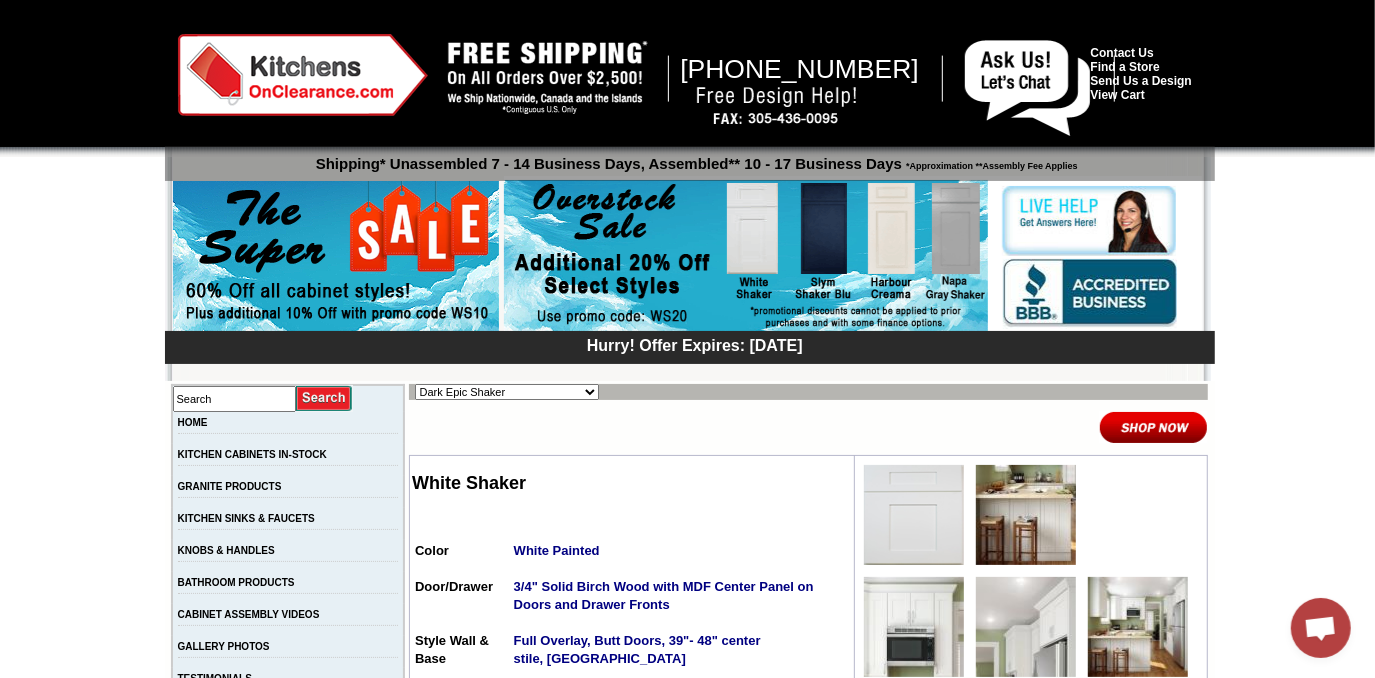 click on "Alabaster Shaker [PERSON_NAME] Yellow Walnut [PERSON_NAME] Shaker Baycreek Gray Bellmonte Maple [PERSON_NAME] Blue Shaker Black Pearl Shaker Black Valley Shaker Blue Aura Shaker Blue Linen Blue Night Blue Royalle Blue Valley Shaker Brentwood Shaker Charlotte Spice Concord Cherry Shaker Cream Valley Shaker Dark Epic Shaker Della Gloss Slate [PERSON_NAME] White [PERSON_NAME] Gloss Ebony Stained Shaker Galvyston Green Shaker Gray Mist Hanover Stone Harbour Creama Harmony Shaker Mist Harmony White Shaker Honey Oak Kentwood Natural Shaker Landmark Shaker Oak Madison Mahogany [GEOGRAPHIC_DATA] [GEOGRAPHIC_DATA] [GEOGRAPHIC_DATA] [GEOGRAPHIC_DATA] [GEOGRAPHIC_DATA] White Maxwell Yellow Oak Merrimac Cinder Monterey Grey Mountain Gray Napa Gray Shaker [PERSON_NAME] Matte Sand [PERSON_NAME] Ocean Matte Oxford White Polished Ivory Rayne Blue Matte Rayne Matte Black Rayne Matte Green Rayne White Matte Salona Sage Seattle Gray Silver Horizon Slym Brown Shaker Slym Shaker Blu Slym Shaker Oak Slym Shaker Sand Slym White Shaker Soho White [PERSON_NAME] Shaker Taupe Linen Shaker" at bounding box center (507, 392) 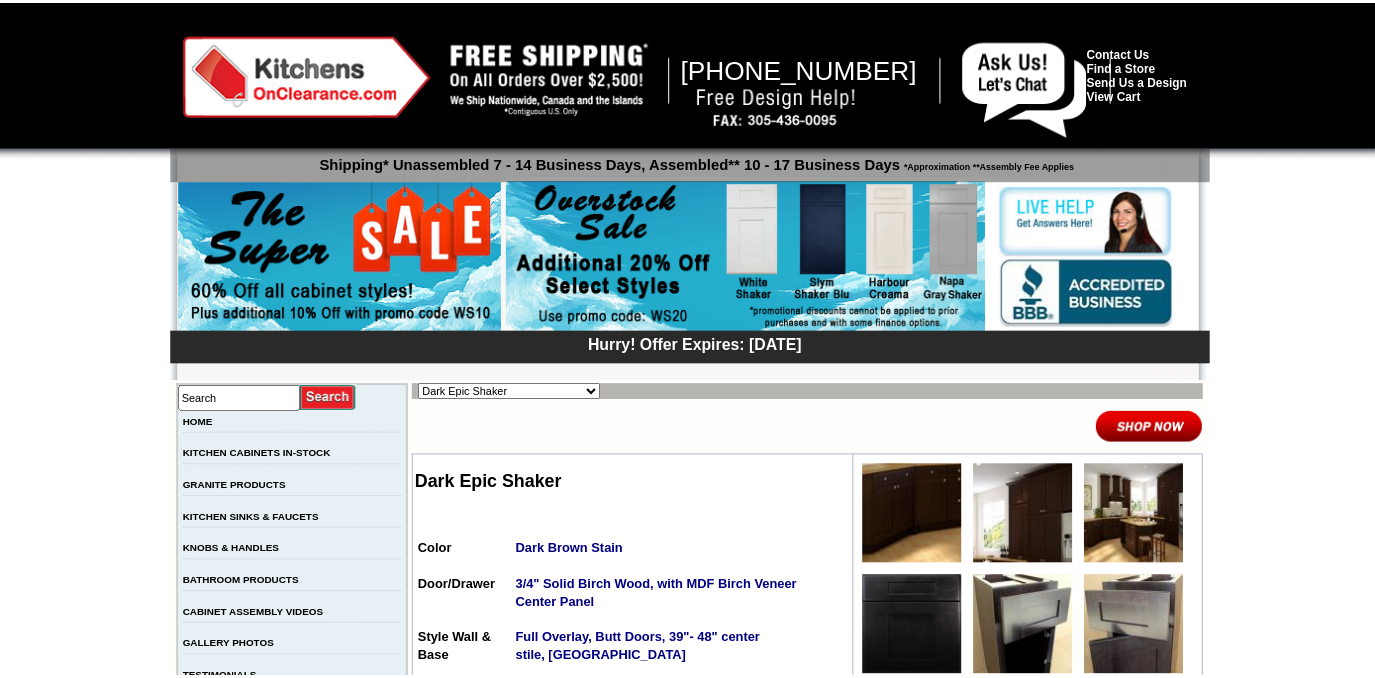 scroll, scrollTop: 0, scrollLeft: 0, axis: both 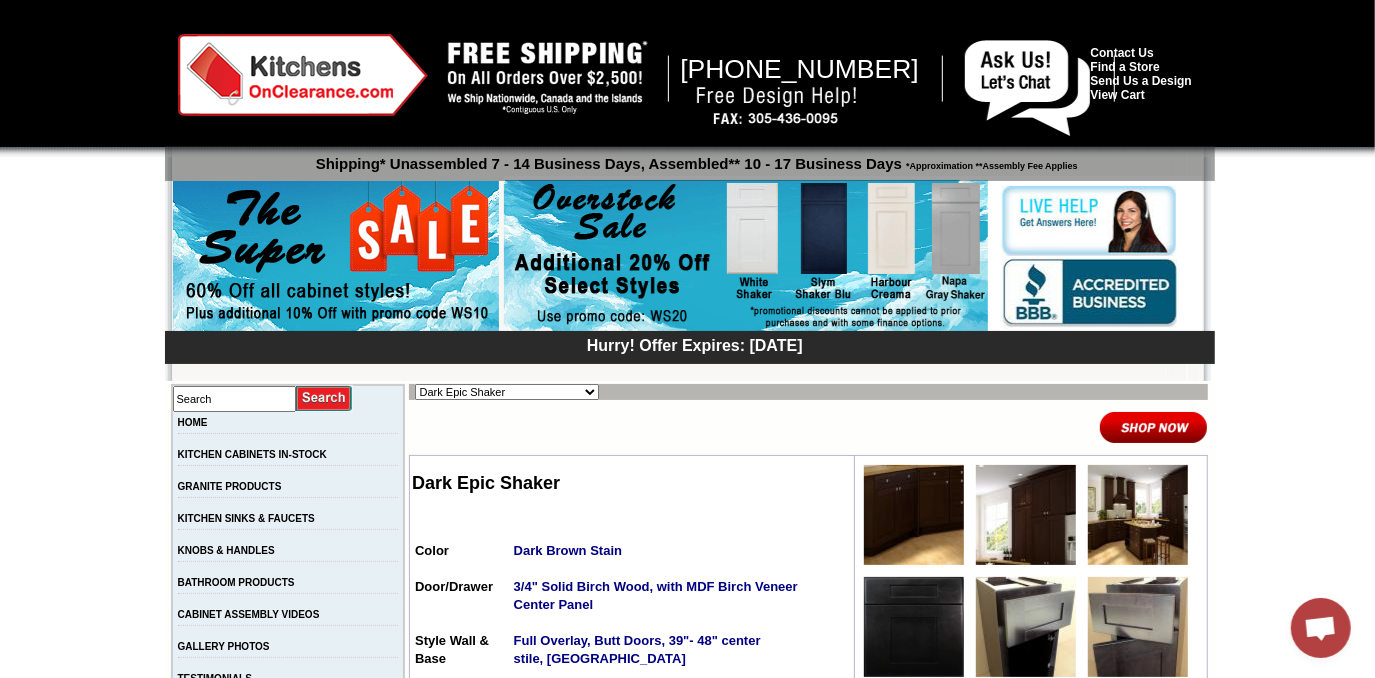 click at bounding box center [914, 515] 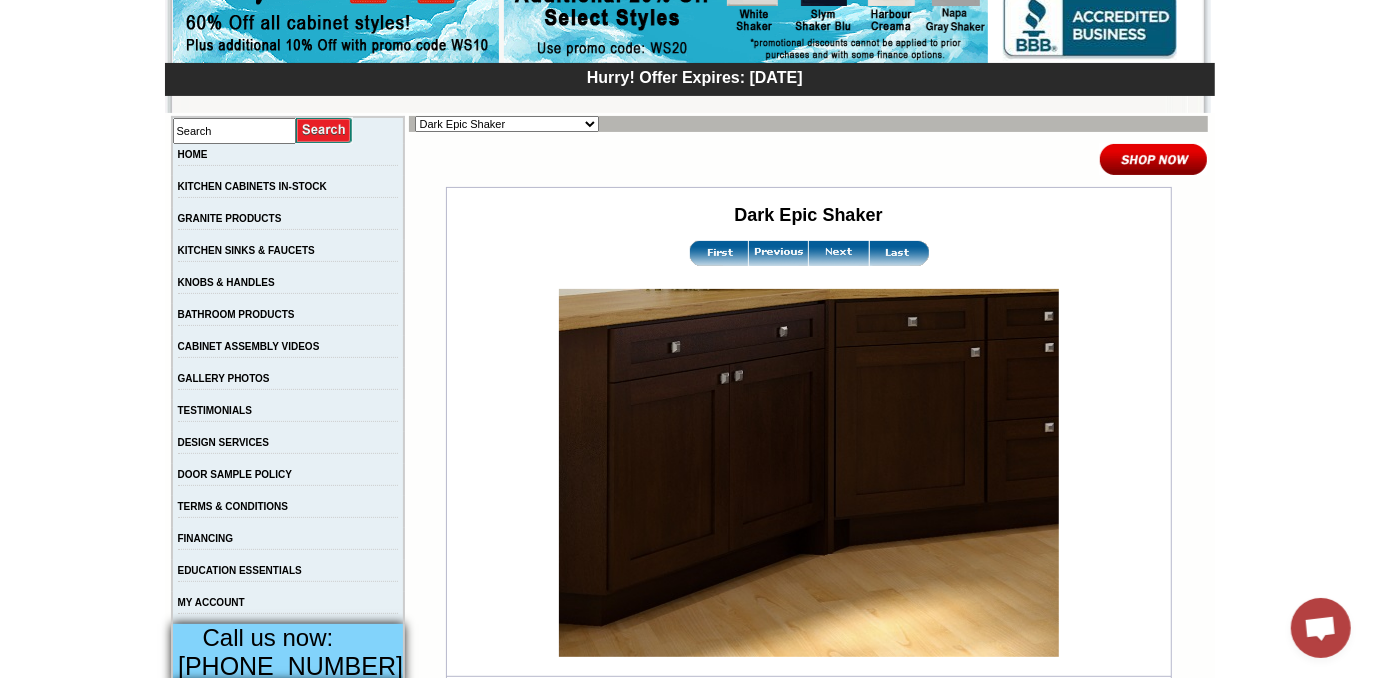 scroll, scrollTop: 272, scrollLeft: 0, axis: vertical 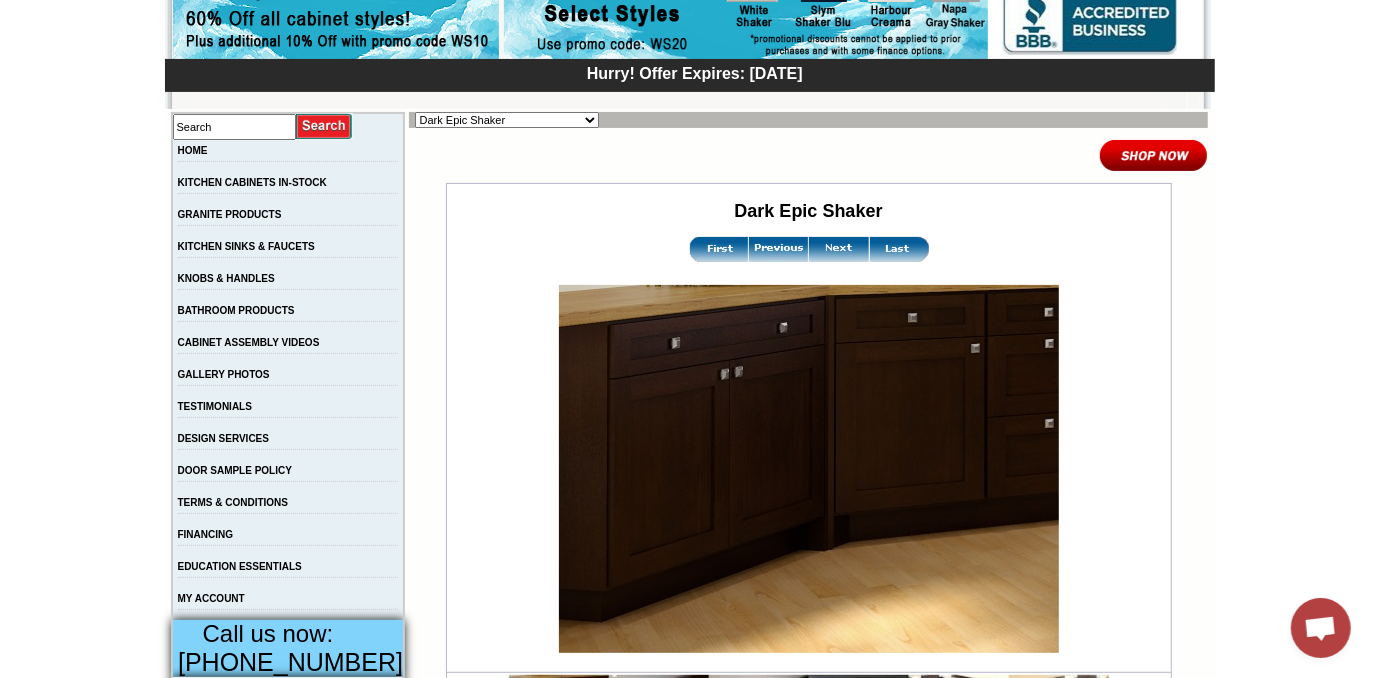 click at bounding box center (839, 249) 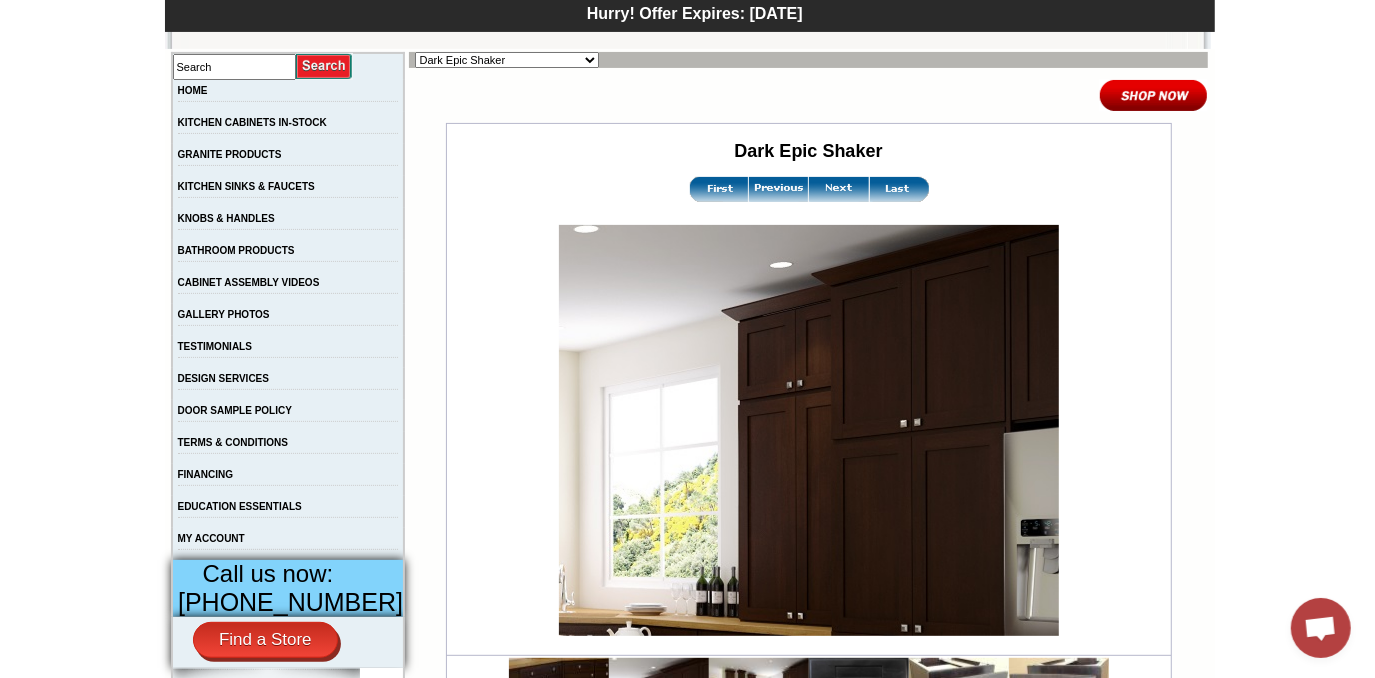 scroll, scrollTop: 363, scrollLeft: 0, axis: vertical 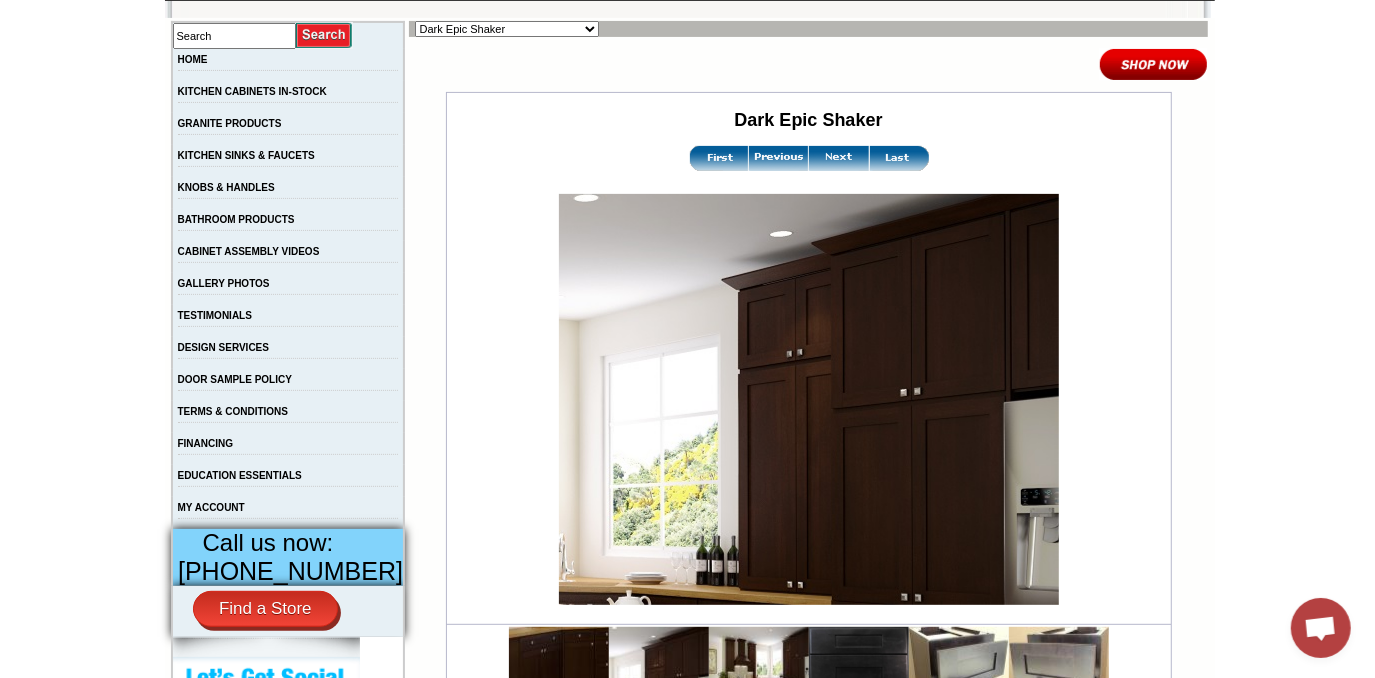 click at bounding box center (839, 158) 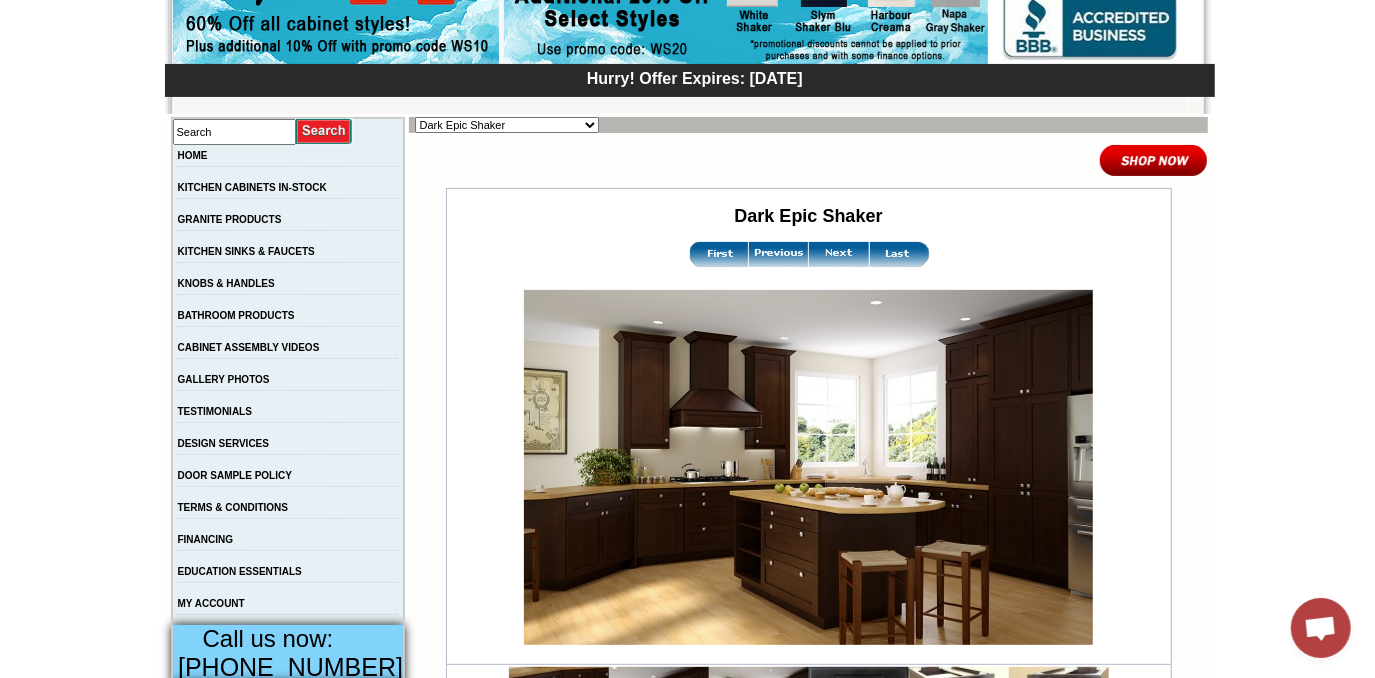scroll, scrollTop: 272, scrollLeft: 0, axis: vertical 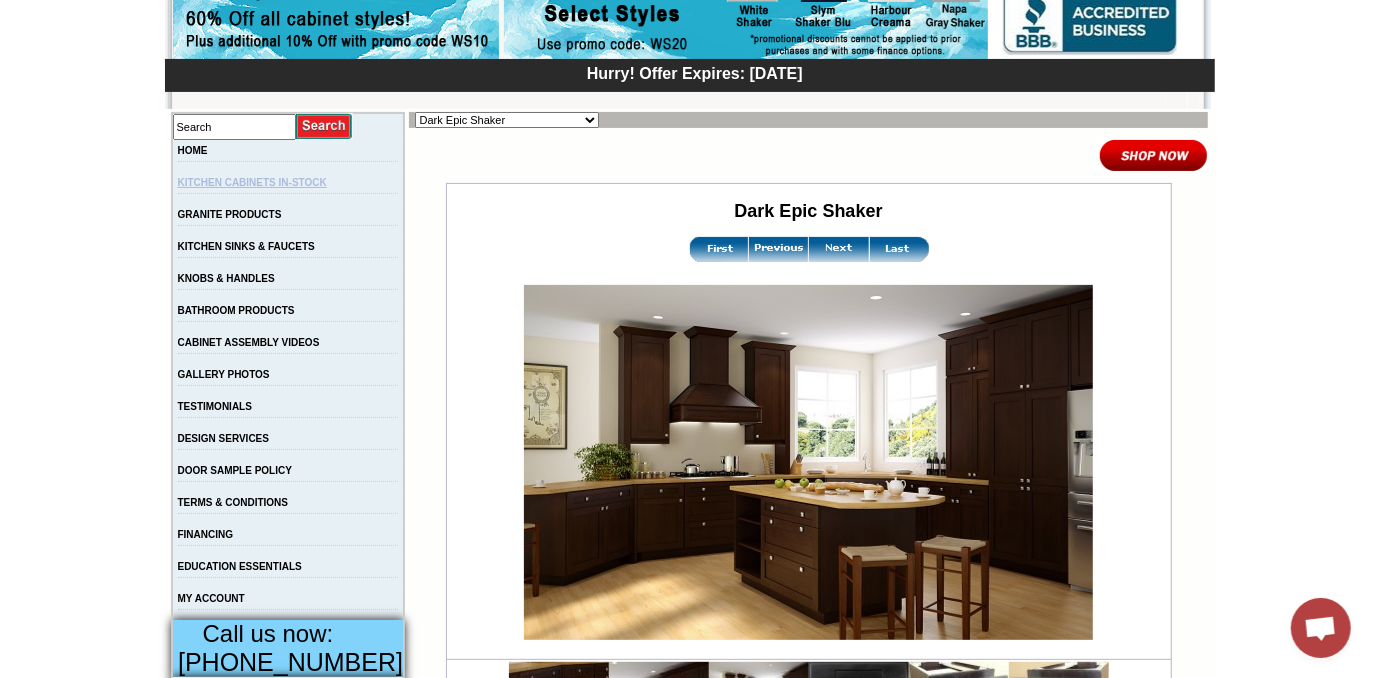 click on "KITCHEN CABINETS IN-STOCK" at bounding box center (252, 182) 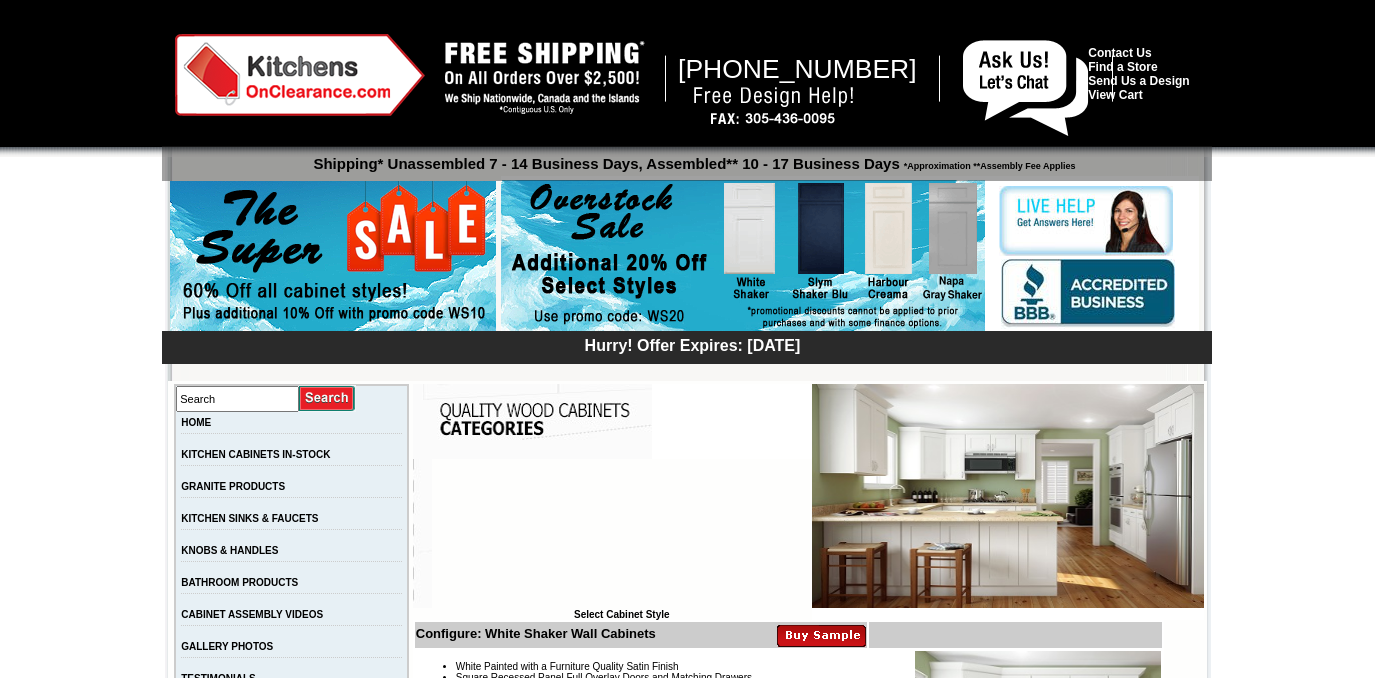 scroll, scrollTop: 0, scrollLeft: 0, axis: both 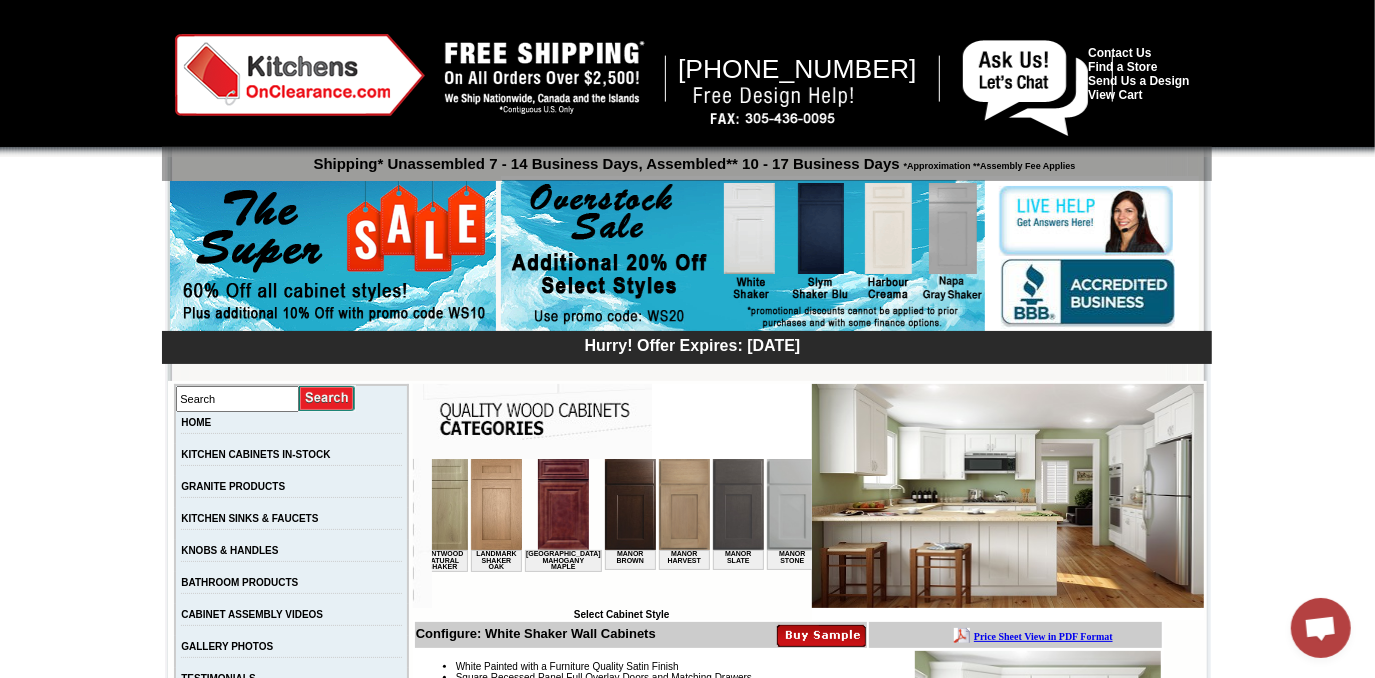 click at bounding box center [629, 503] 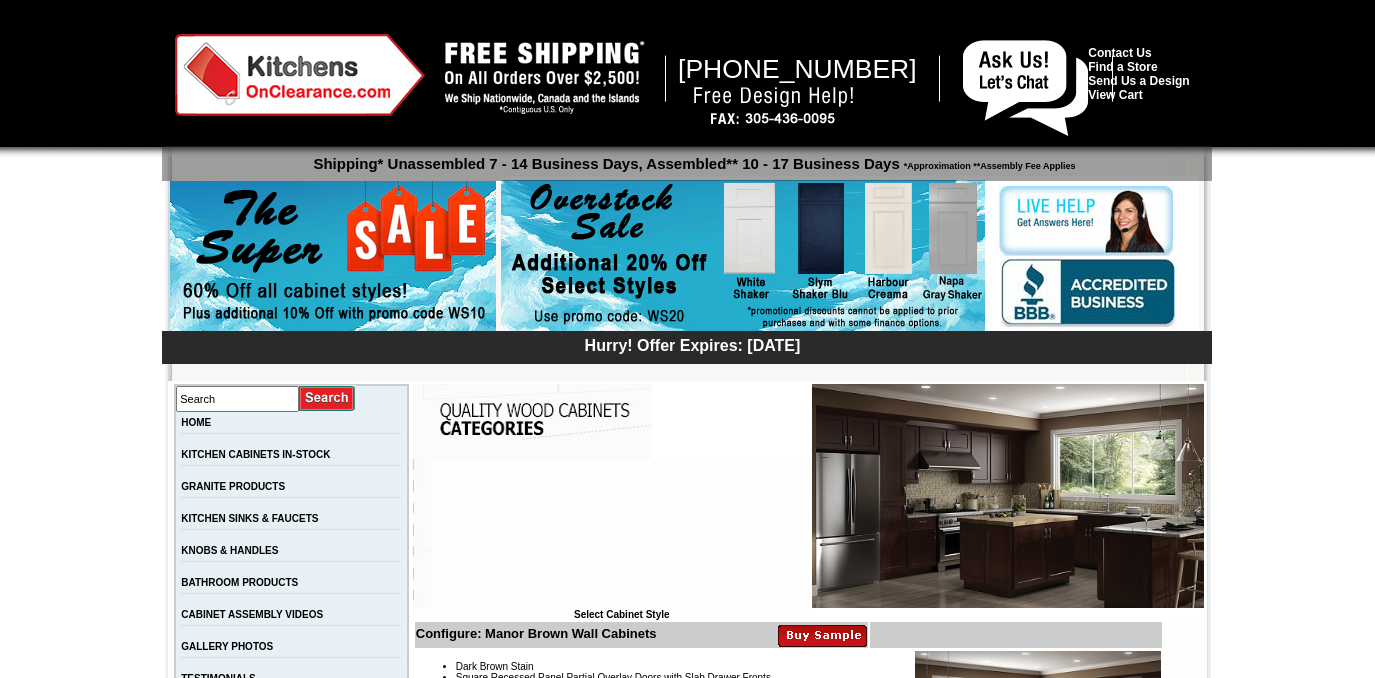 scroll, scrollTop: 0, scrollLeft: 0, axis: both 